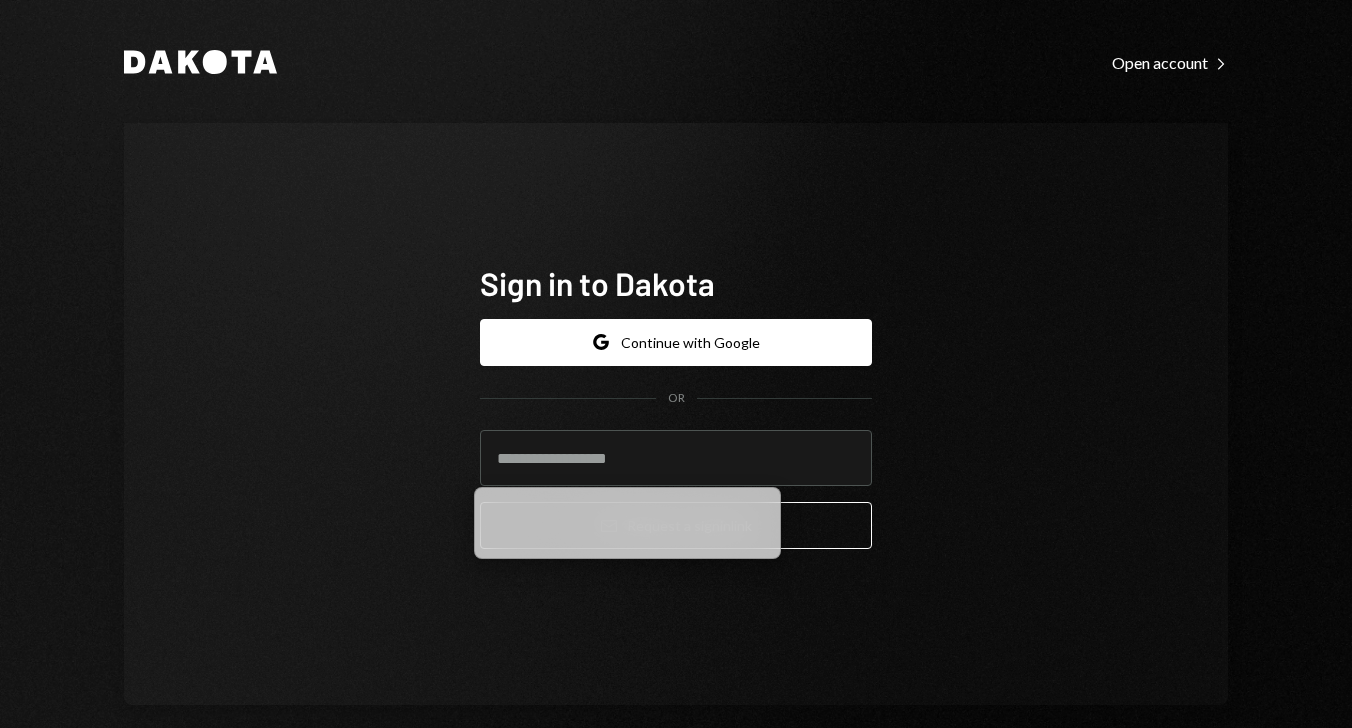 scroll, scrollTop: 0, scrollLeft: 0, axis: both 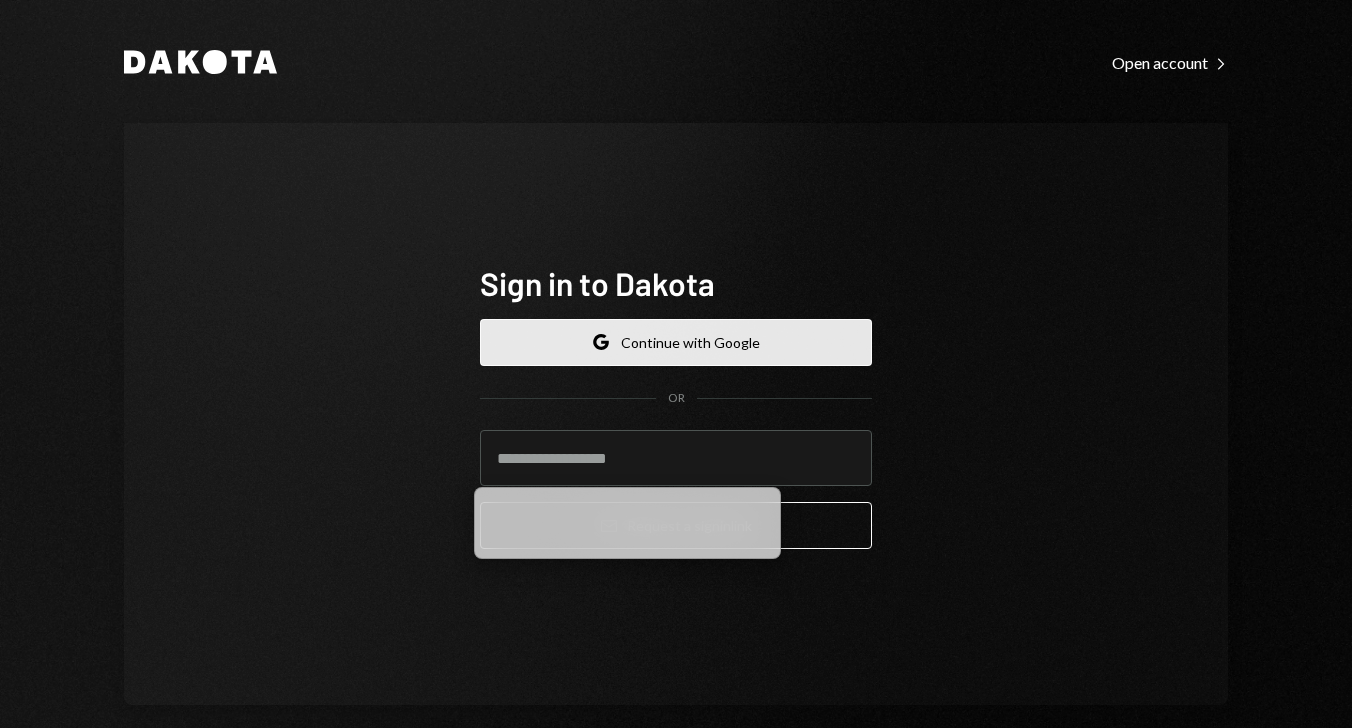 click on "Google  Continue with Google" at bounding box center (676, 342) 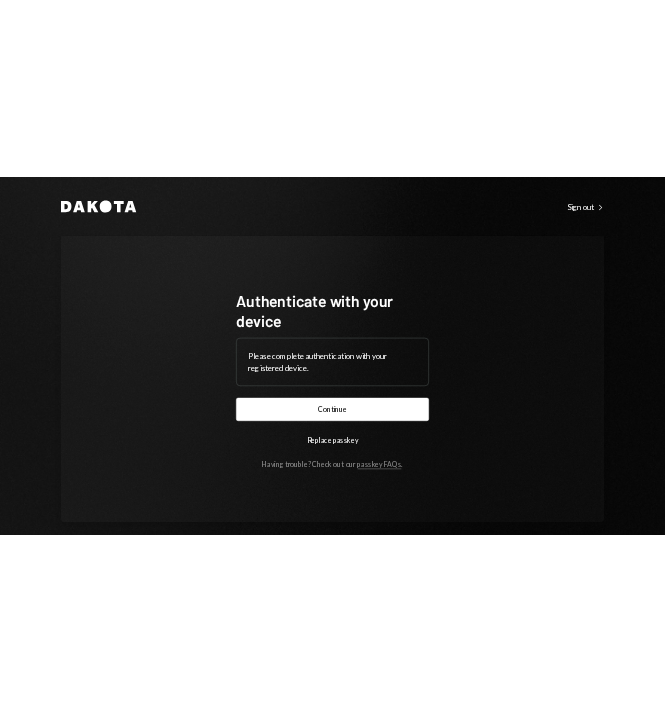 scroll, scrollTop: 0, scrollLeft: 0, axis: both 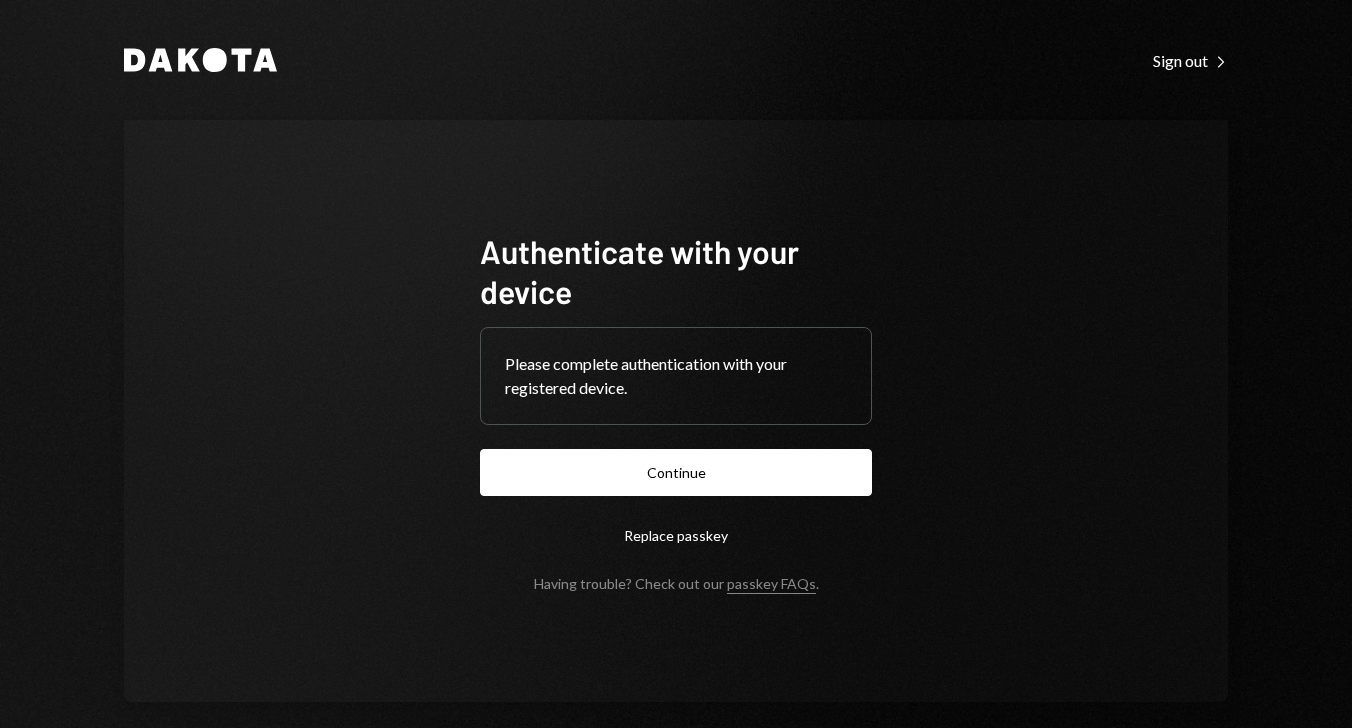 click on "Authenticate with your device Please complete authentication with your registered device. Continue Replace passkey Having trouble? Check out our   passkey FAQs ." at bounding box center (676, 411) 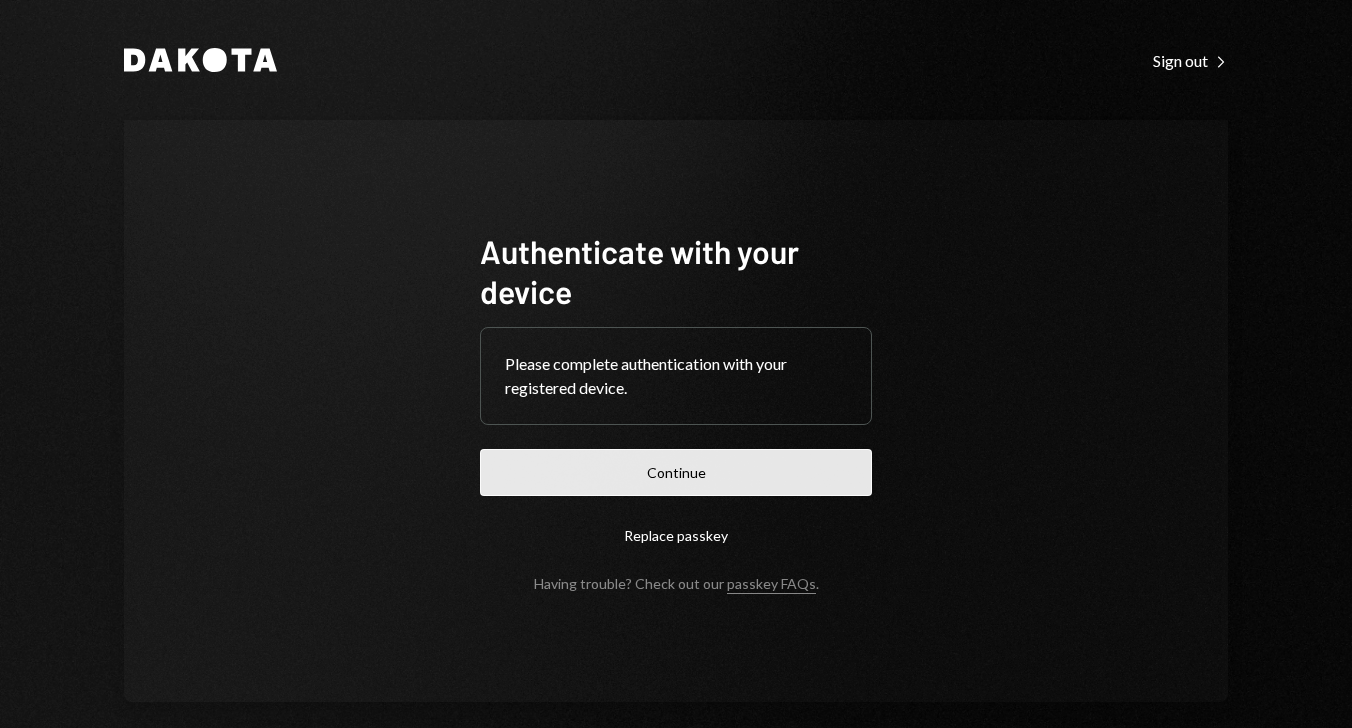 click on "Continue" at bounding box center [676, 472] 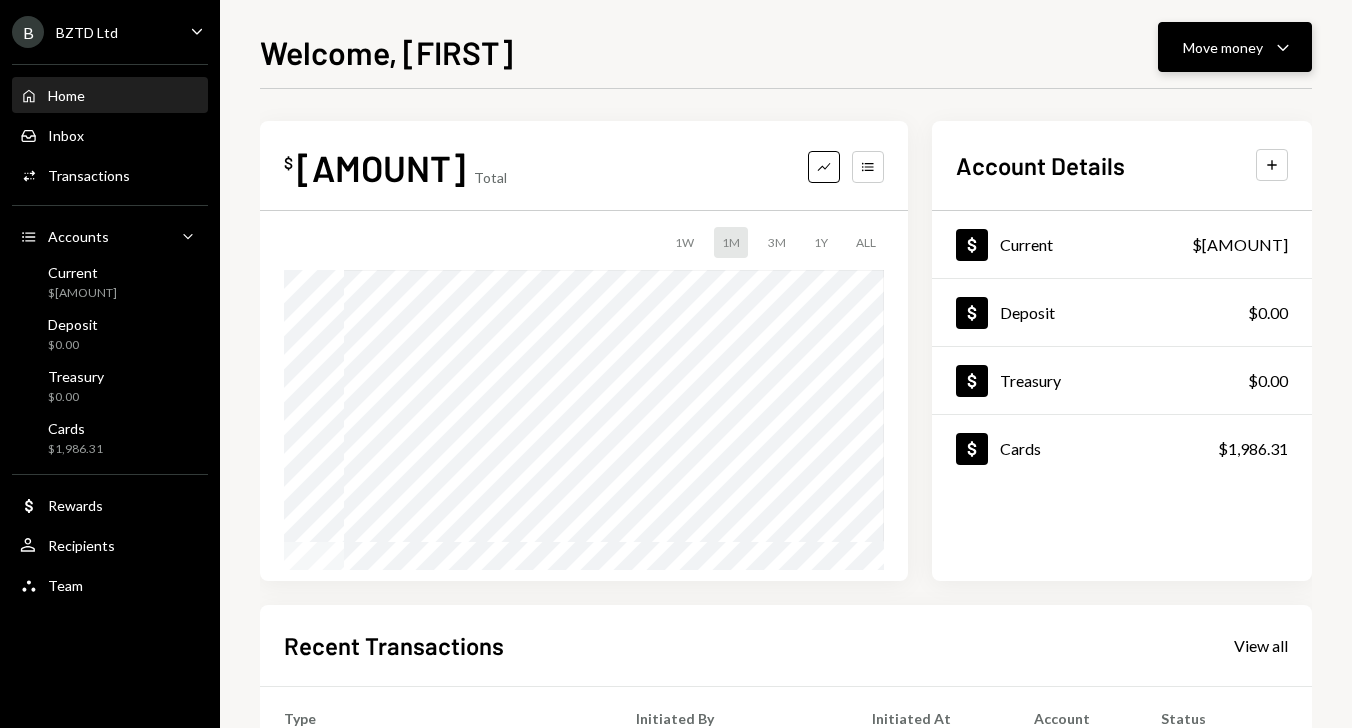 click on "Caret Down" at bounding box center (1283, 47) 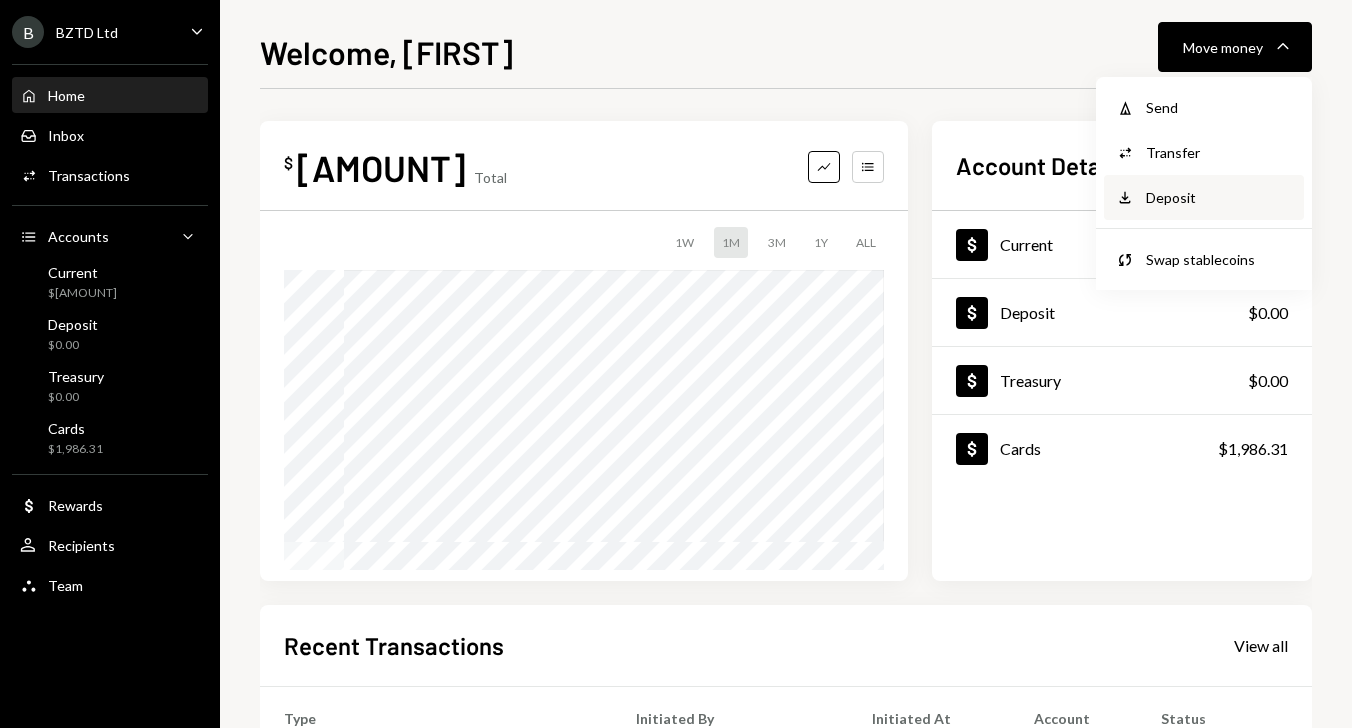 click on "Deposit" at bounding box center [1219, 107] 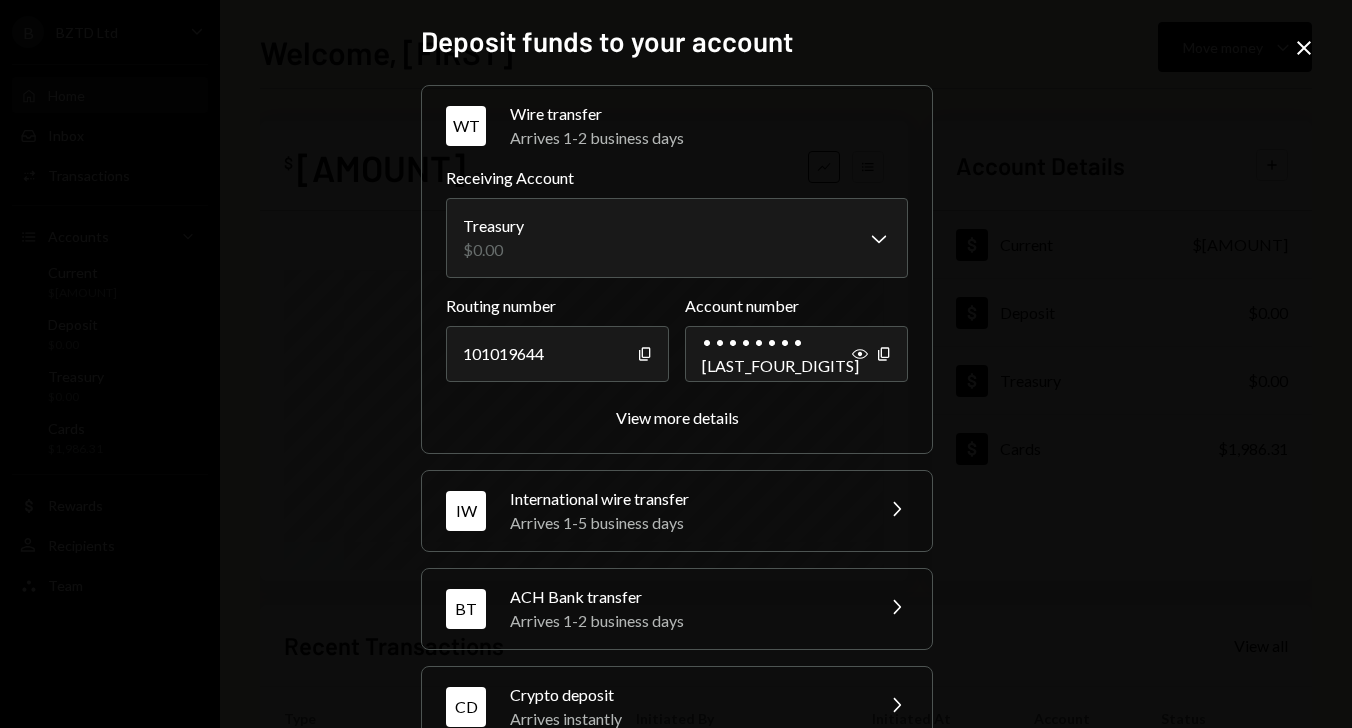 click on "CD Crypto deposit Arrives instantly Chevron Right" at bounding box center [677, 707] 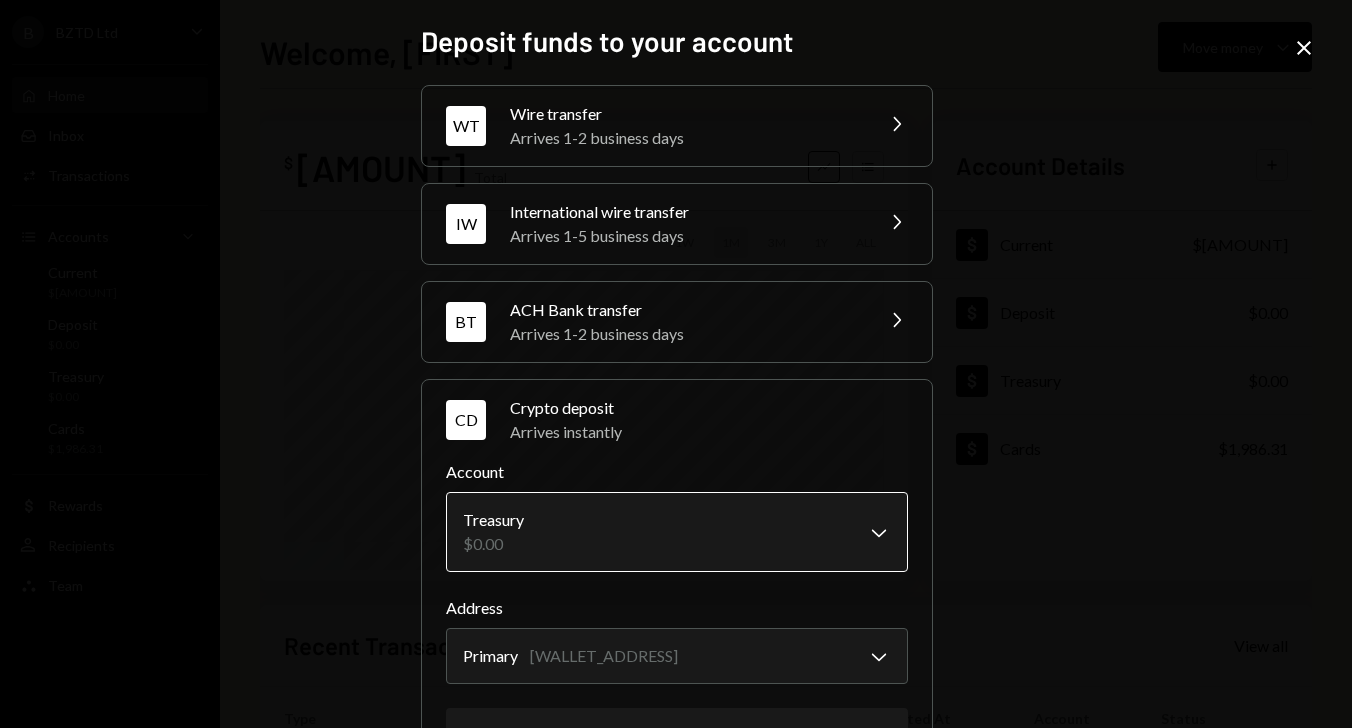 click on "Bank Payment $[AMOUNT] [FIRST] [LAST] [DATE] Current Completed Deposit [AMOUNT]  USDT [WALLET_ADDRESS] Copy [DATE] Current Completed Stablecoin Conversion $[AMOUNT] [FIRST] [LAST] [DATE] Current Completed Deposit [AMOUNT]  USDC [WALLET_ADDRESS] Copy [DATE] Current Completed Deposit [AMOUNT]  USDT [WALLET_ADDRESS] Copy [DATE] Current Completed /dashboard Deposit funds to your account WT Wire transfer Arrives 1-2 business days Chevron Right IW Chevron Right BT" at bounding box center (676, 364) 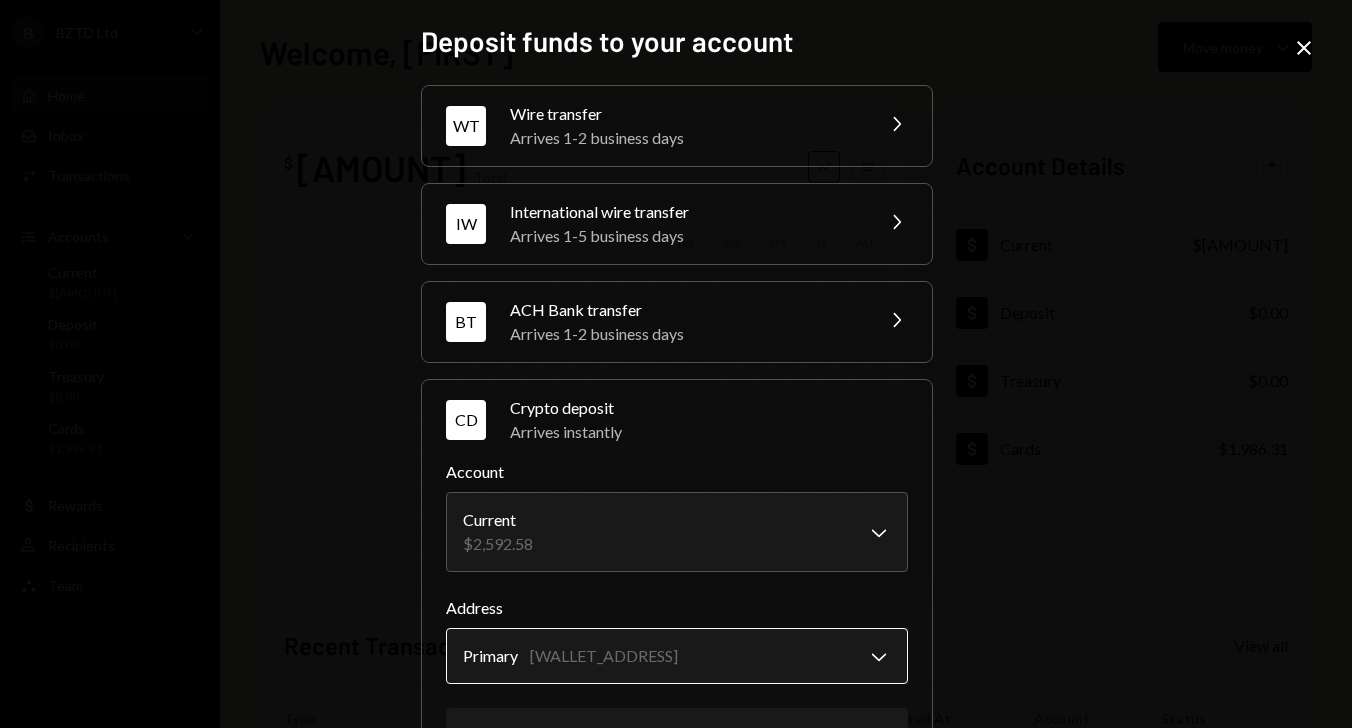 click on "Bank Payment $[AMOUNT] [FIRST] [LAST] [DATE] Current Completed Deposit [AMOUNT]  USDT [WALLET_ADDRESS] Copy [DATE] Current Completed Stablecoin Conversion $[AMOUNT] [FIRST] [LAST] [DATE] Current Completed Deposit [AMOUNT]  USDC [WALLET_ADDRESS] Copy [DATE] Current Completed Deposit [AMOUNT]  USDT [WALLET_ADDRESS] Copy [DATE] Current Completed /dashboard Deposit funds to your account WT Wire transfer Arrives 1-2 business days Chevron Right IW Chevron Right BT" at bounding box center (676, 364) 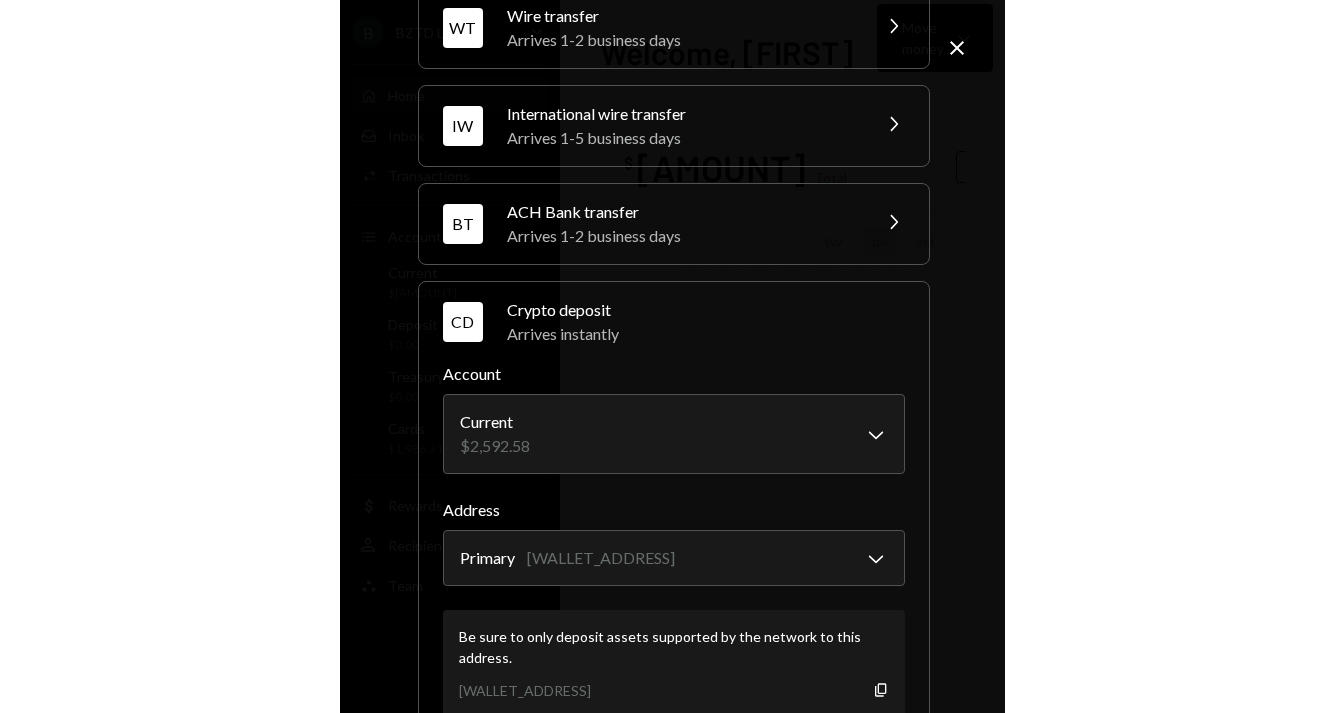 scroll, scrollTop: 101, scrollLeft: 0, axis: vertical 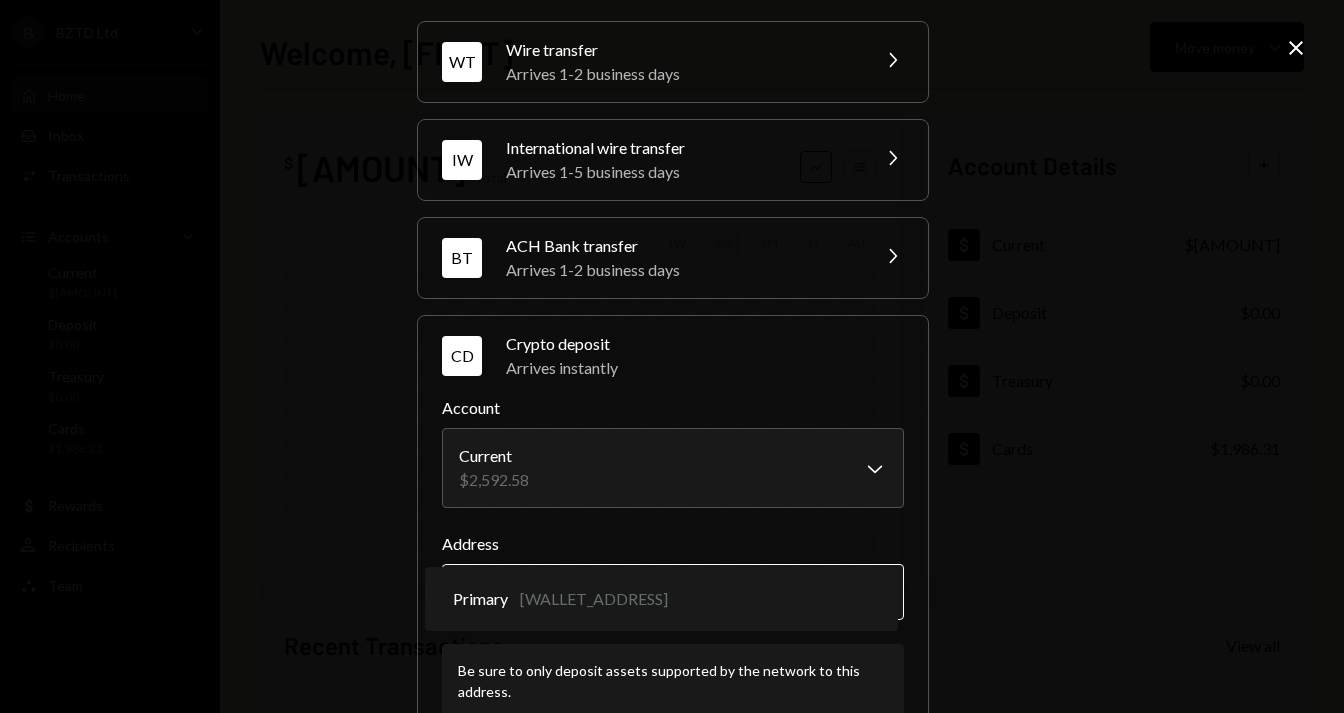 click on "Account Details Plus Dollar Current $[AMOUNT] Dollar Deposit $[AMOUNT] Dollar Treasury $[AMOUNT] Dollar Cards $[AMOUNT] Recent Transactions View all Type Initiated By Initiated At Account Status Bank Payment $[AMOUNT] [FIRST] [LAST] [DATE] Current Completed Deposit [AMOUNT]  USDT [WALLET_ADDRESS] Copy [DATE] Current Completed Stablecoin Conversion $[AMOUNT] [FIRST] [LAST] [DATE] Current Completed Deposit [AMOUNT]  USDC [WALLET_ADDRESS] Copy [DATE] Current Completed Deposit [AMOUNT]  USDT [WALLET_ADDRESS] Copy [DATE] Current Completed /dashboard Deposit funds to your account WT Wire transfer Arrives 1-2 business days Chevron Right IW International wire transfer Arrives 1-5 business days Chevron Right BT Chevron Right" at bounding box center [672, 356] 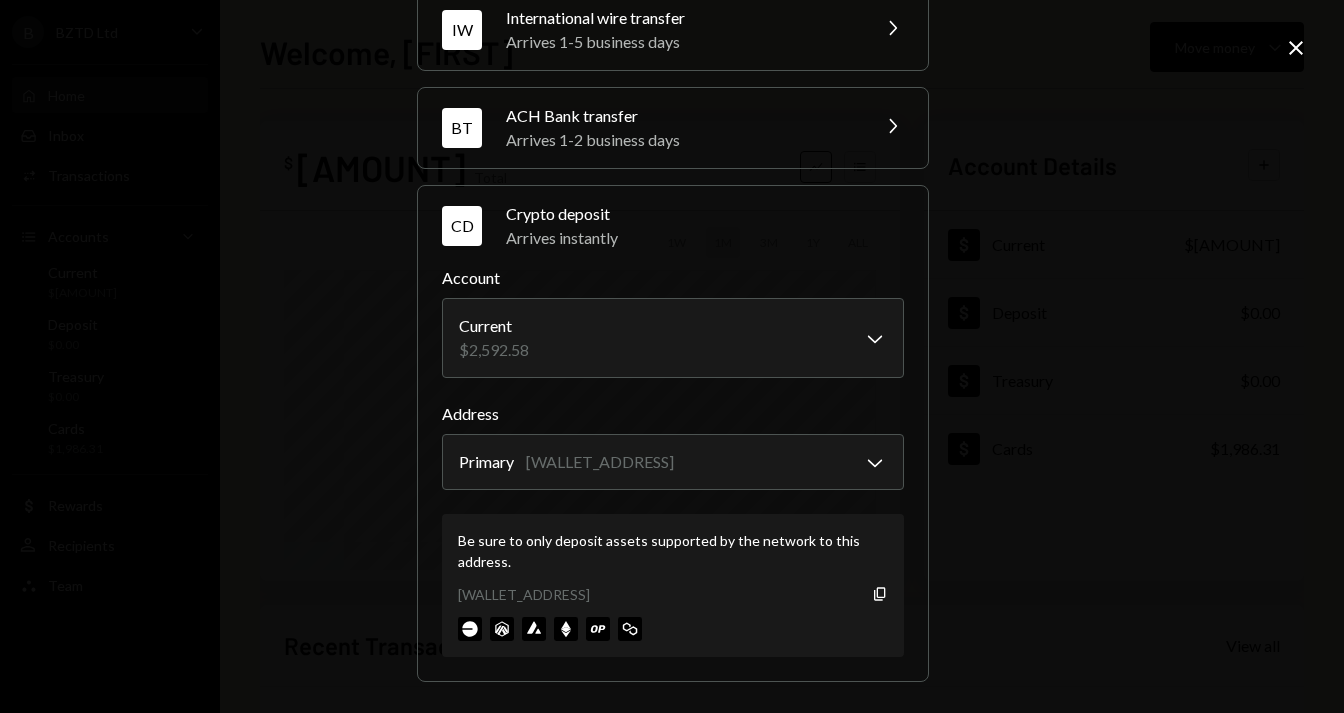 scroll, scrollTop: 0, scrollLeft: 0, axis: both 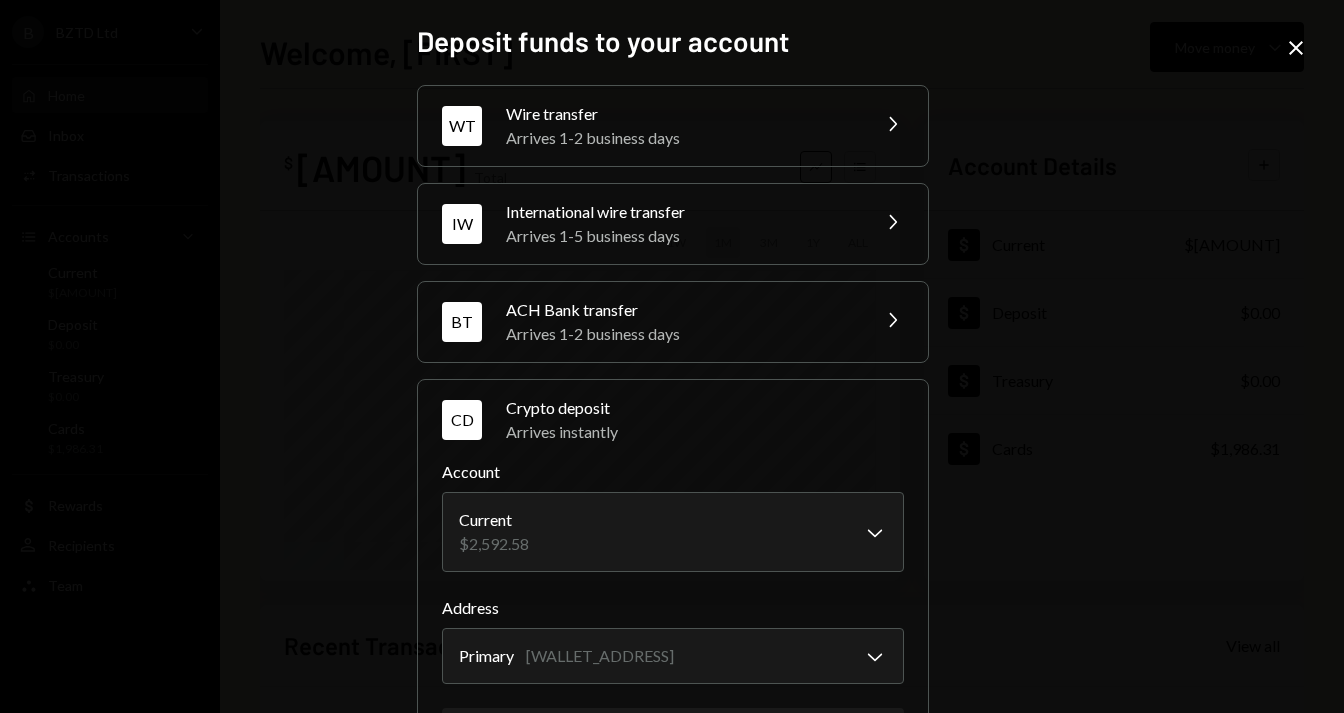 click at bounding box center [1296, 48] 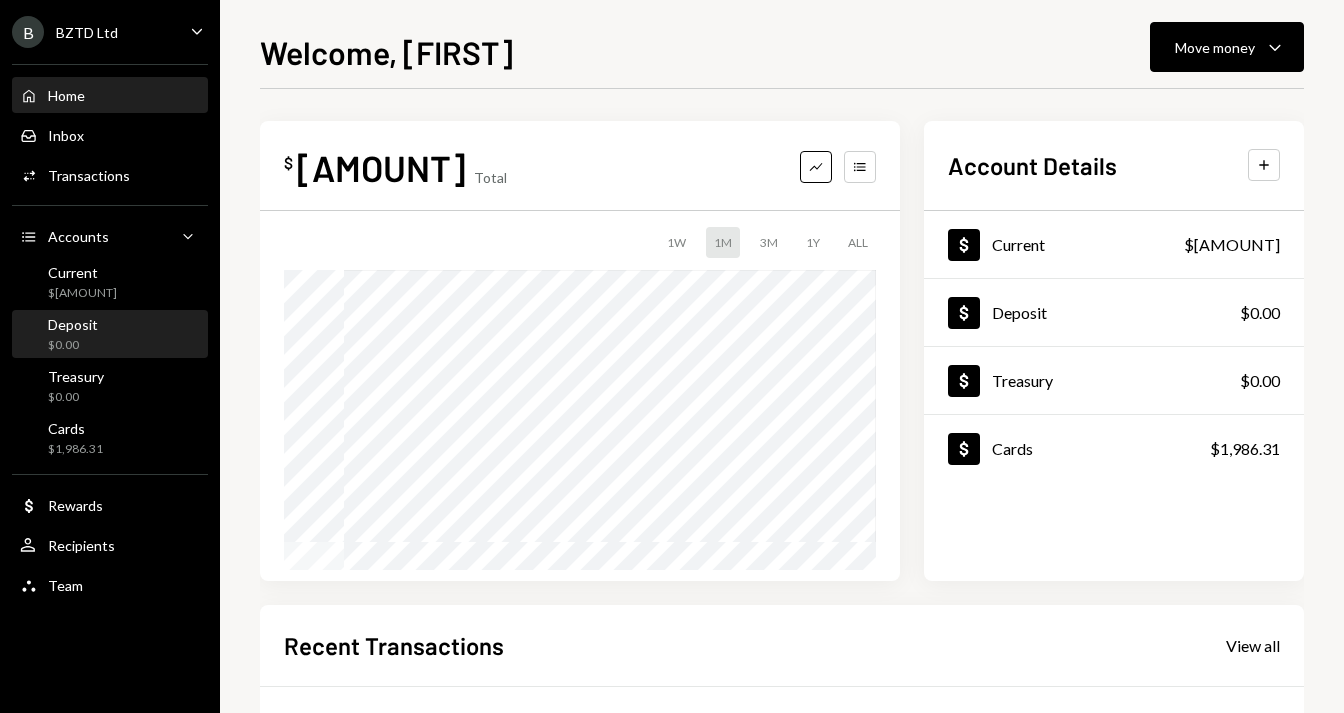 click on "Deposit" at bounding box center (73, 324) 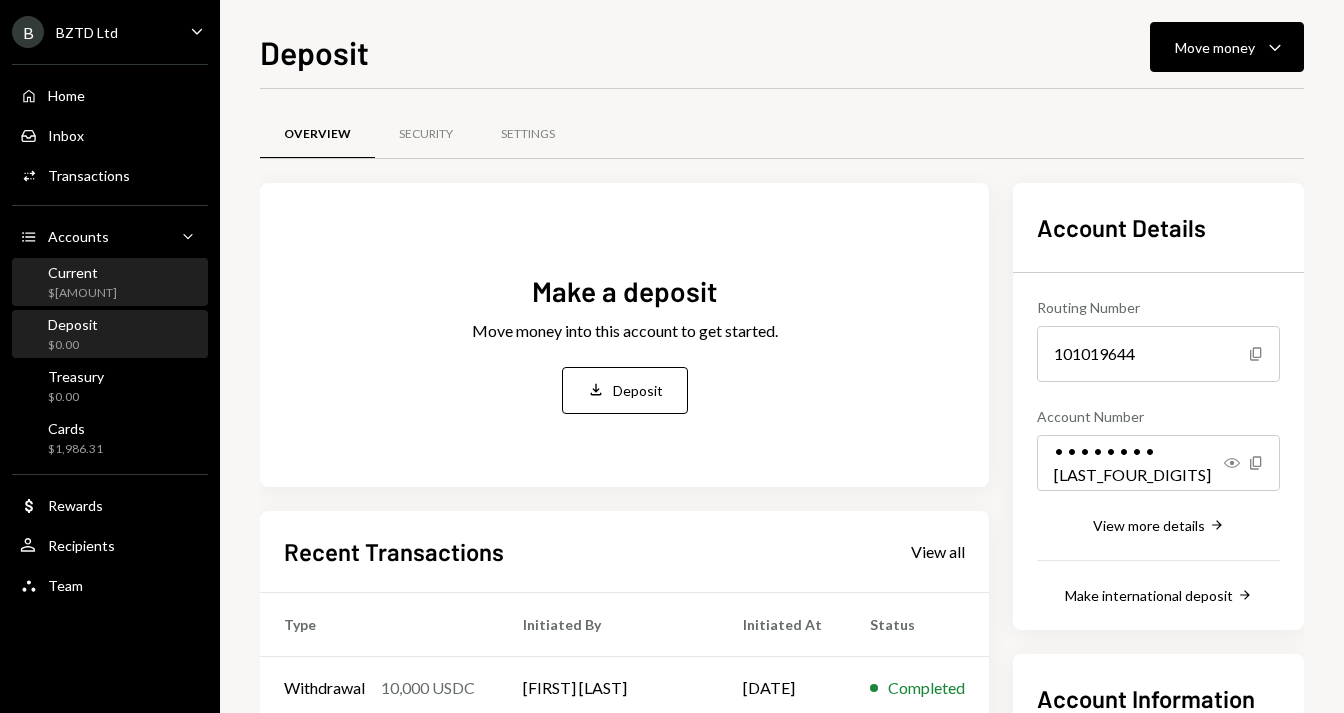 click on "$2,592.59" at bounding box center [82, 293] 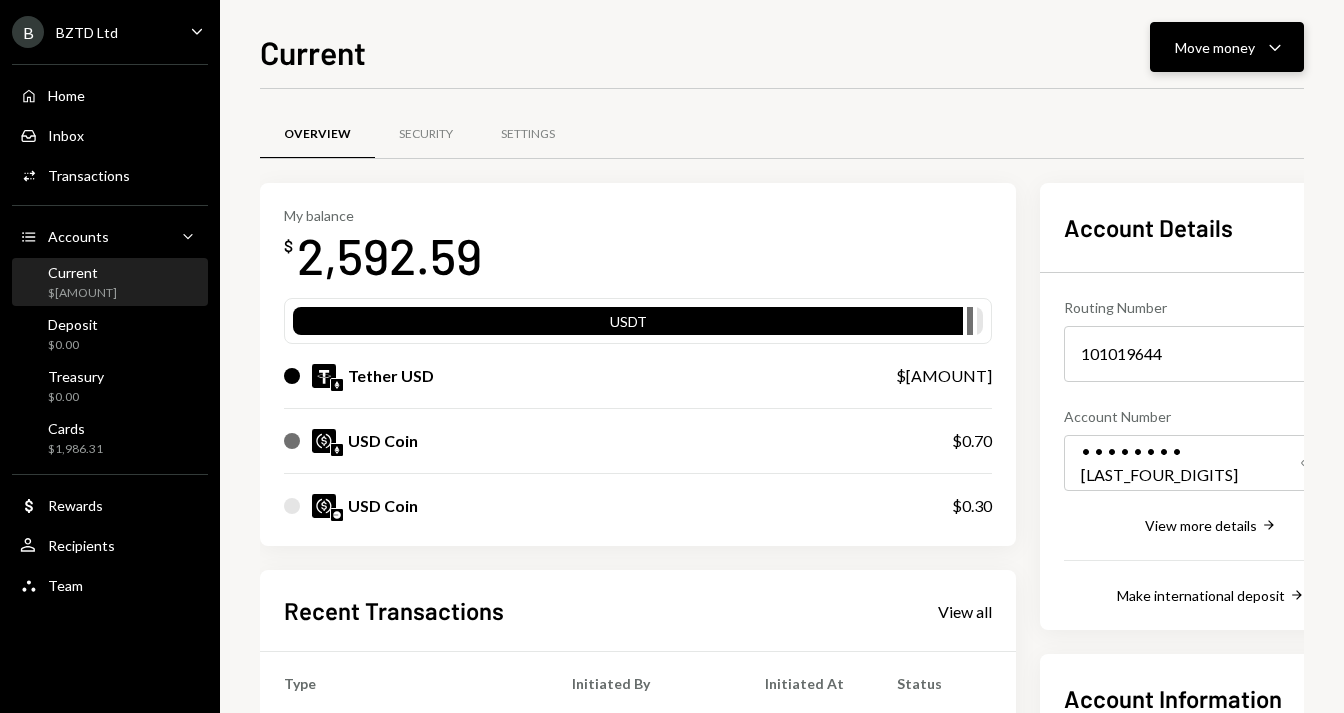 click on "Caret Down" at bounding box center (1275, 47) 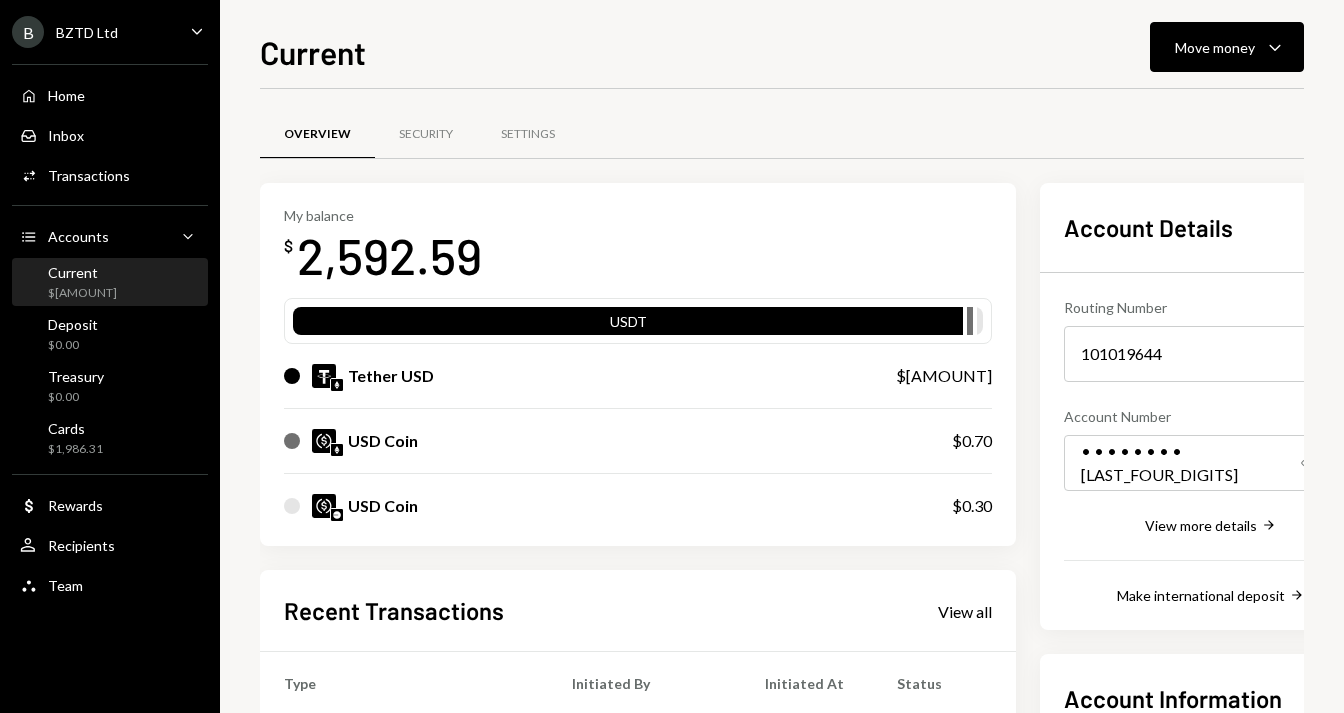 click on "Tether USD" at bounding box center (570, 376) 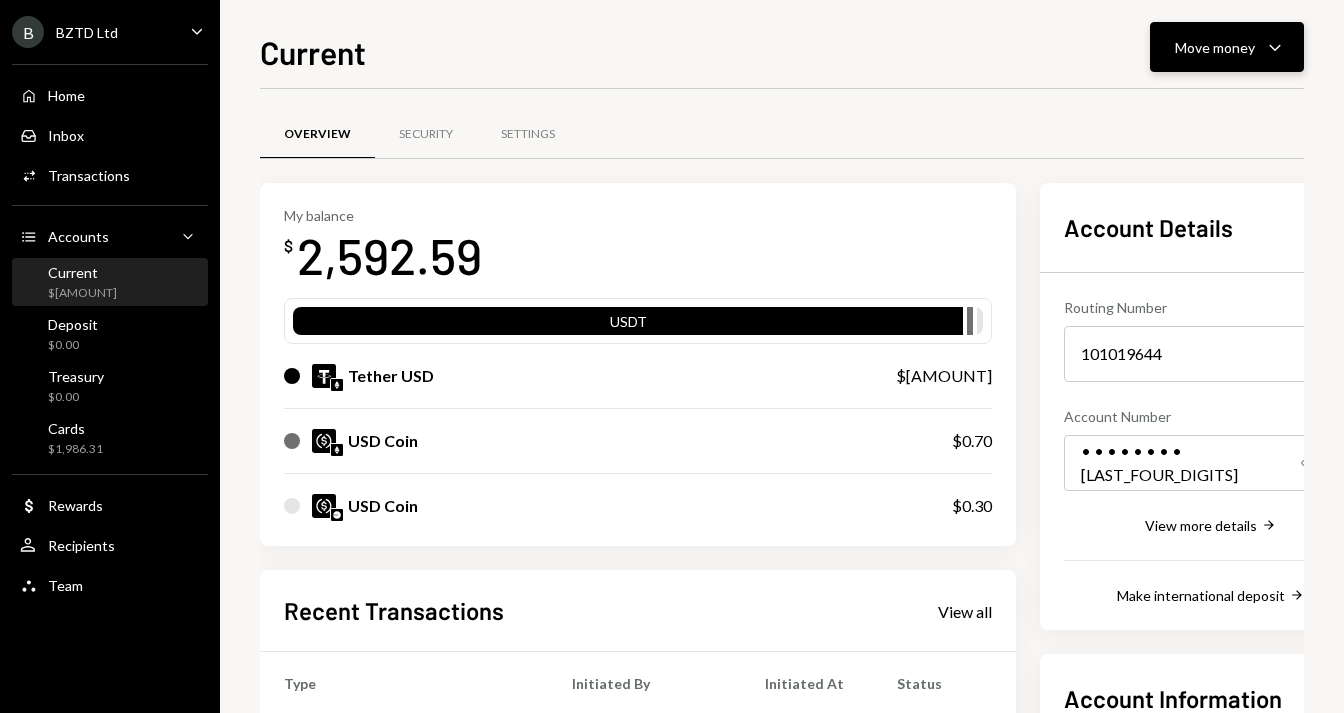 click on "Caret Down" at bounding box center (1275, 47) 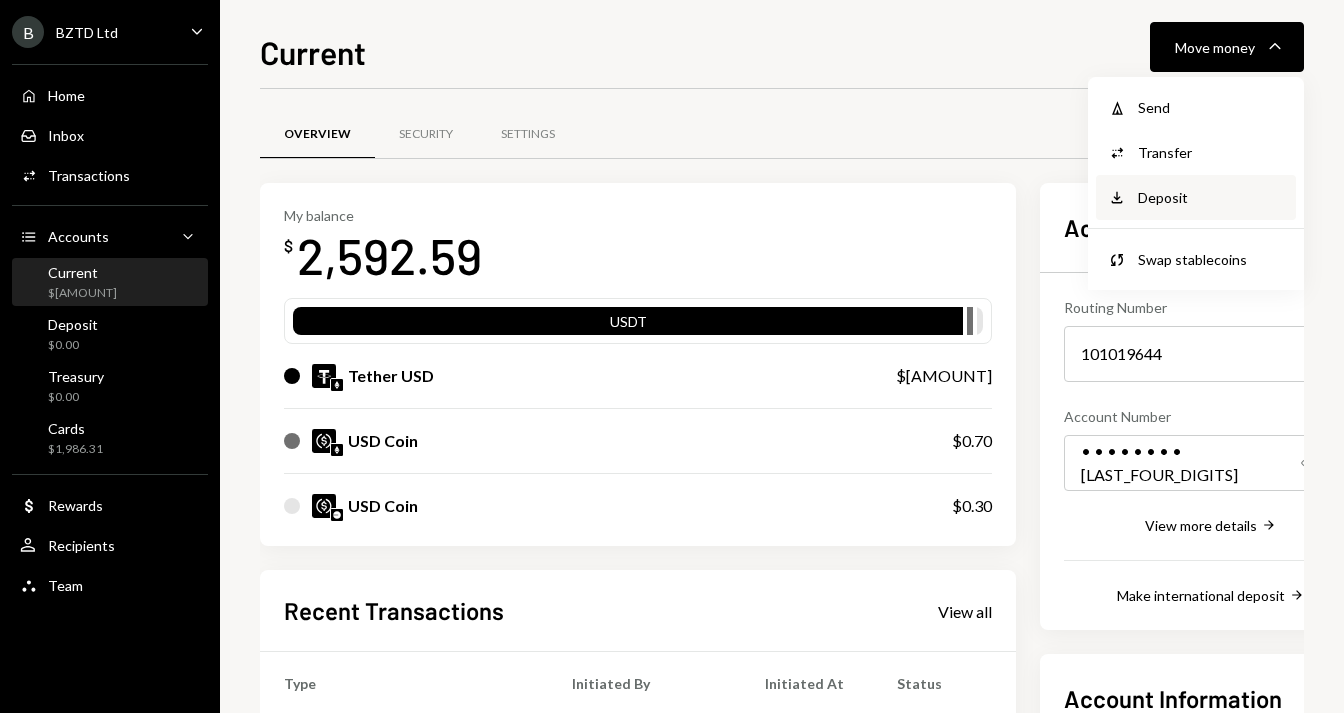click on "Deposit Deposit" at bounding box center [1196, 107] 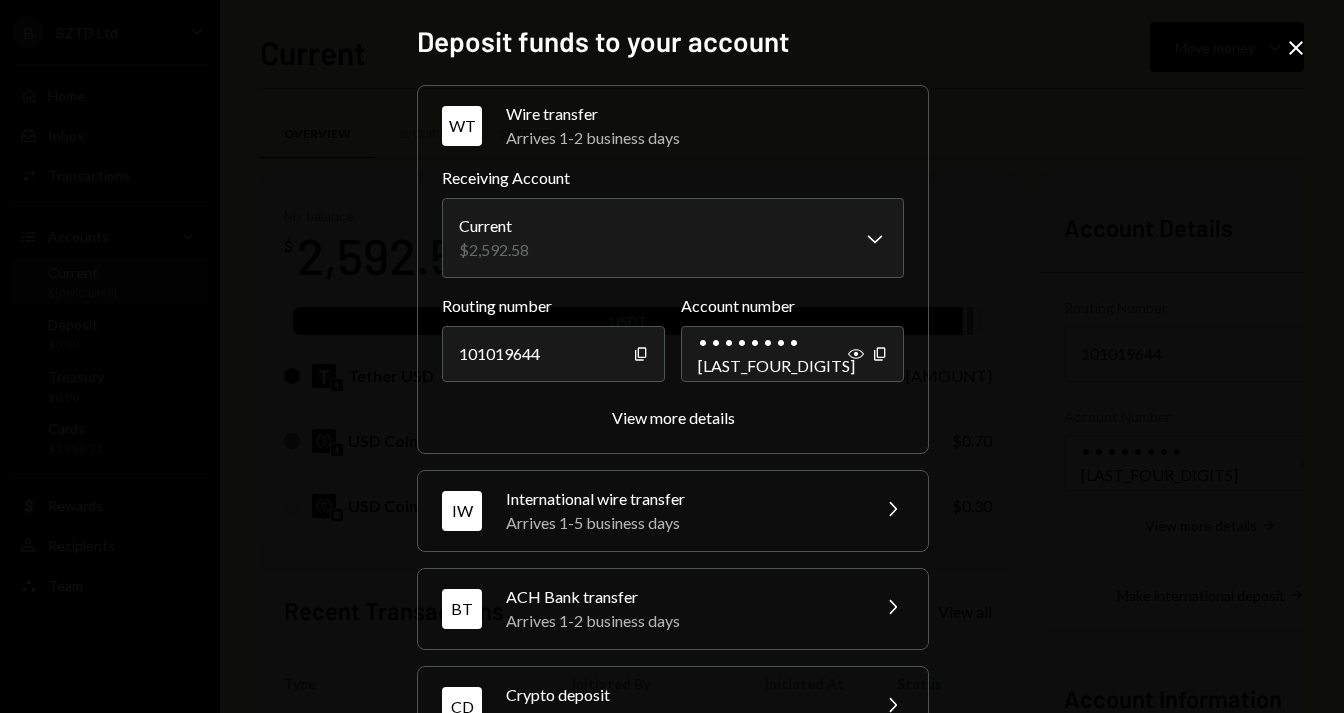 scroll, scrollTop: 67, scrollLeft: 0, axis: vertical 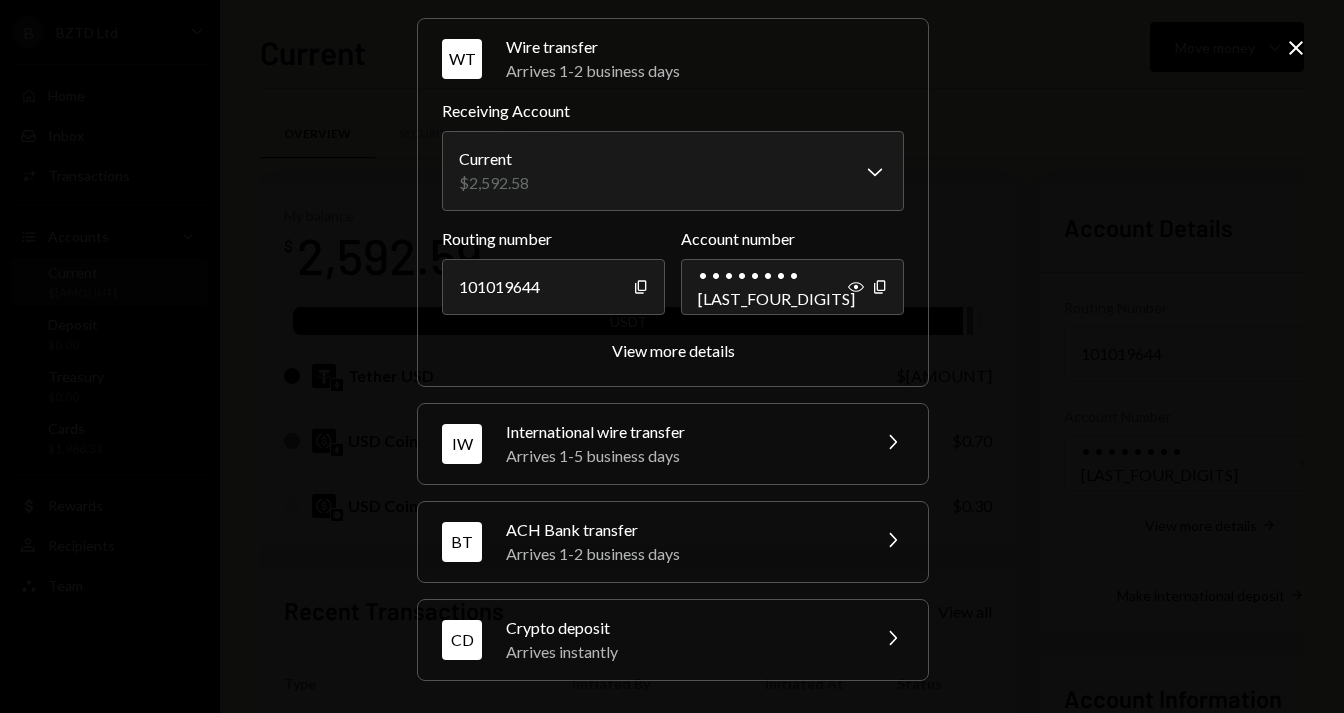 click on "CD Crypto deposit Arrives instantly Chevron Right" at bounding box center [673, 640] 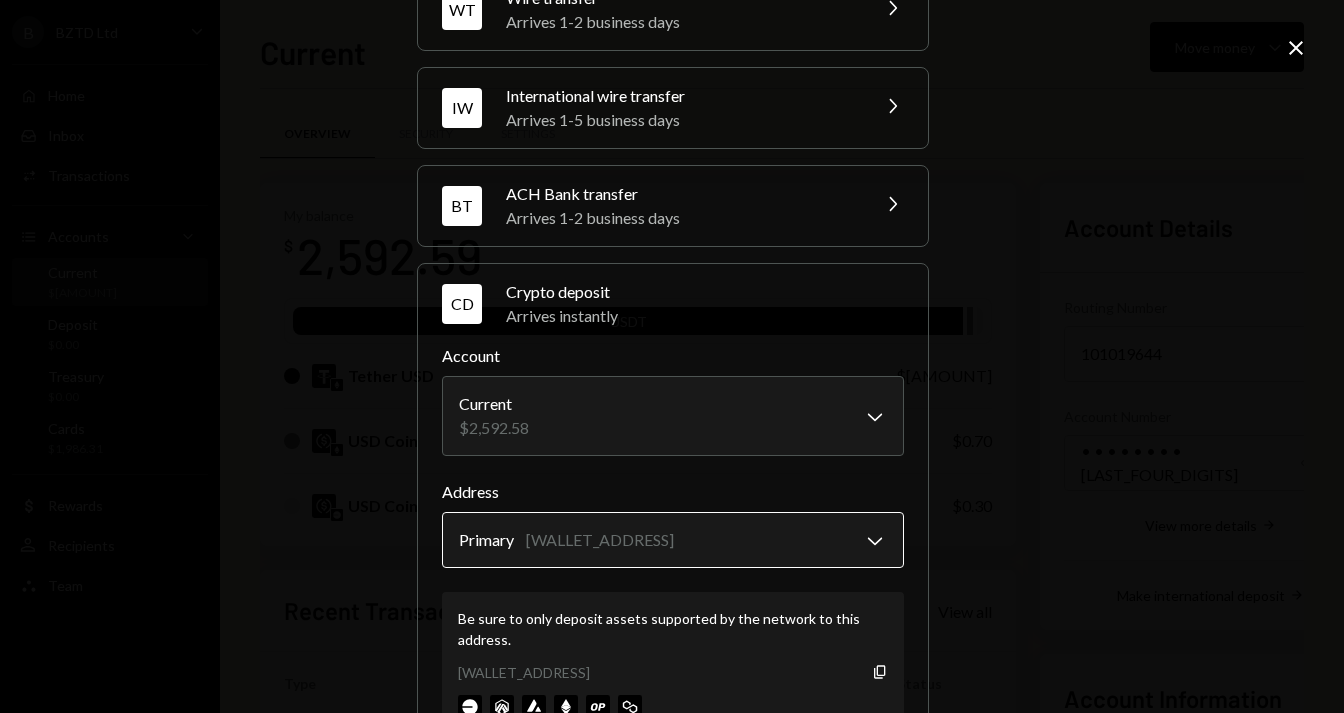 scroll, scrollTop: 131, scrollLeft: 0, axis: vertical 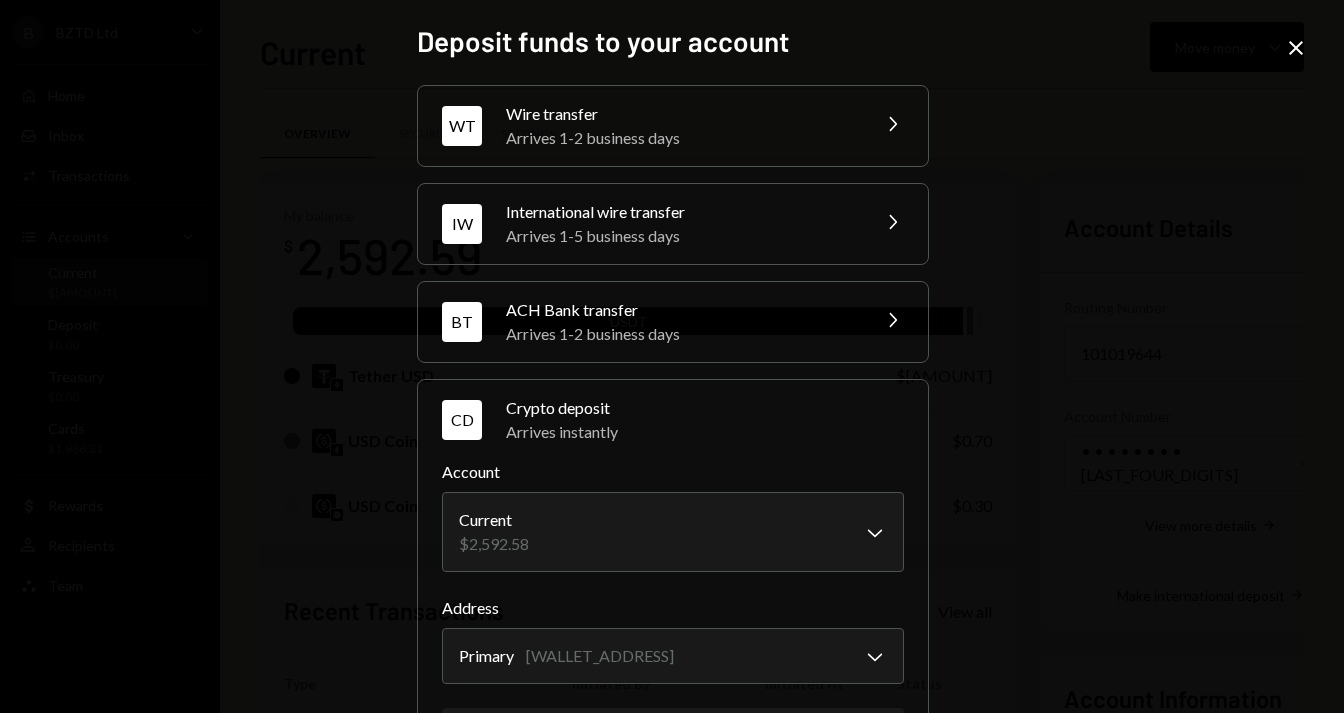 click on "Close" at bounding box center (1296, 48) 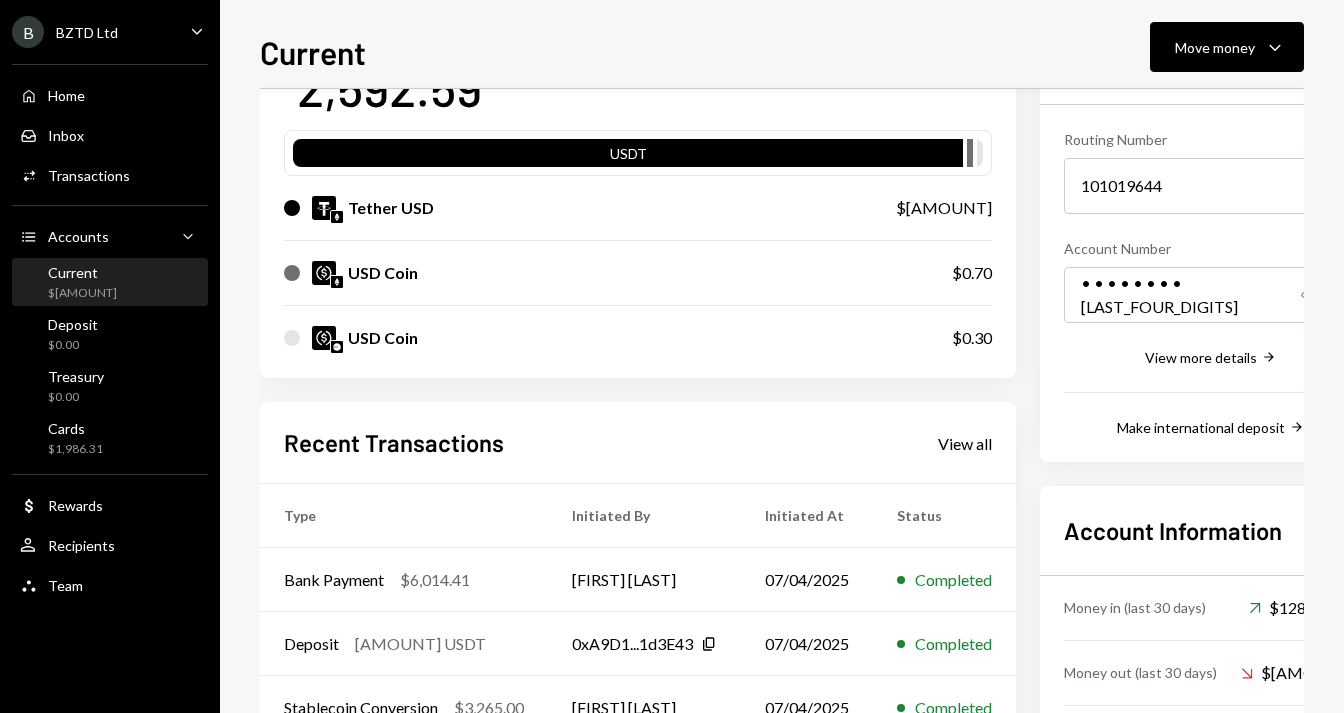 scroll, scrollTop: 254, scrollLeft: 0, axis: vertical 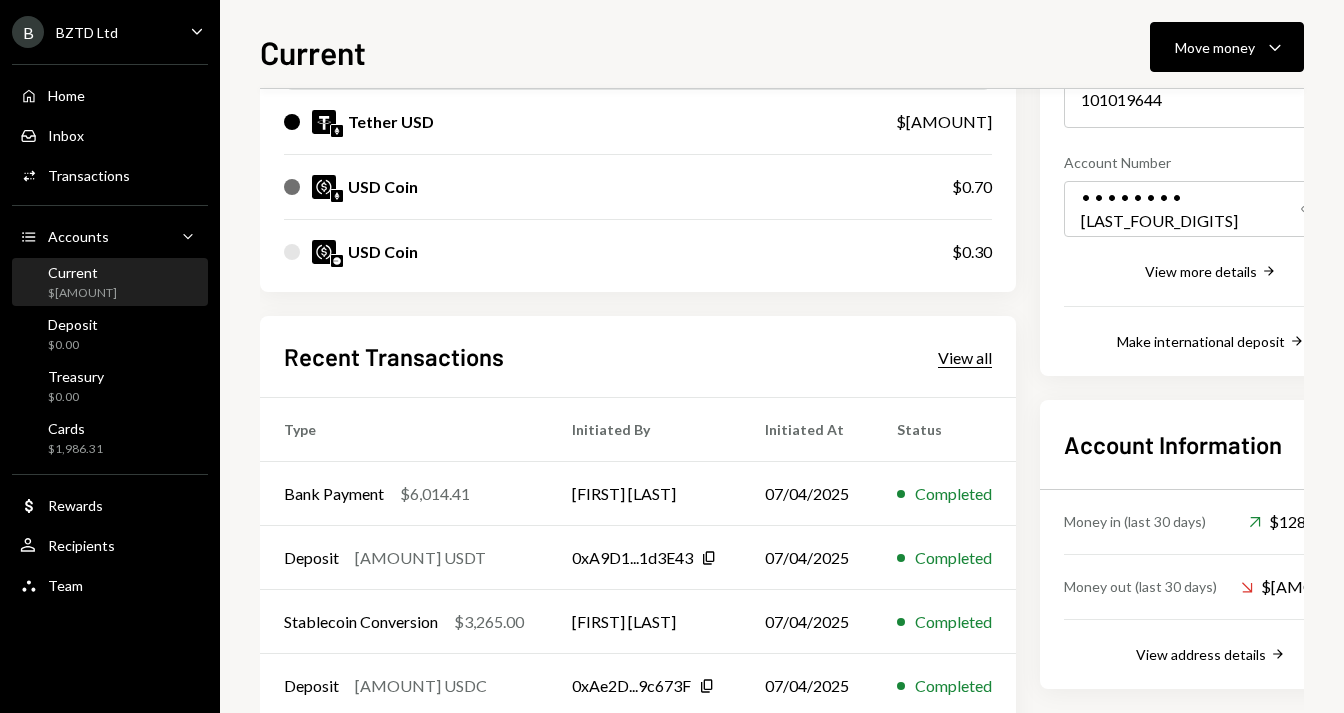 click on "View all" at bounding box center [965, 358] 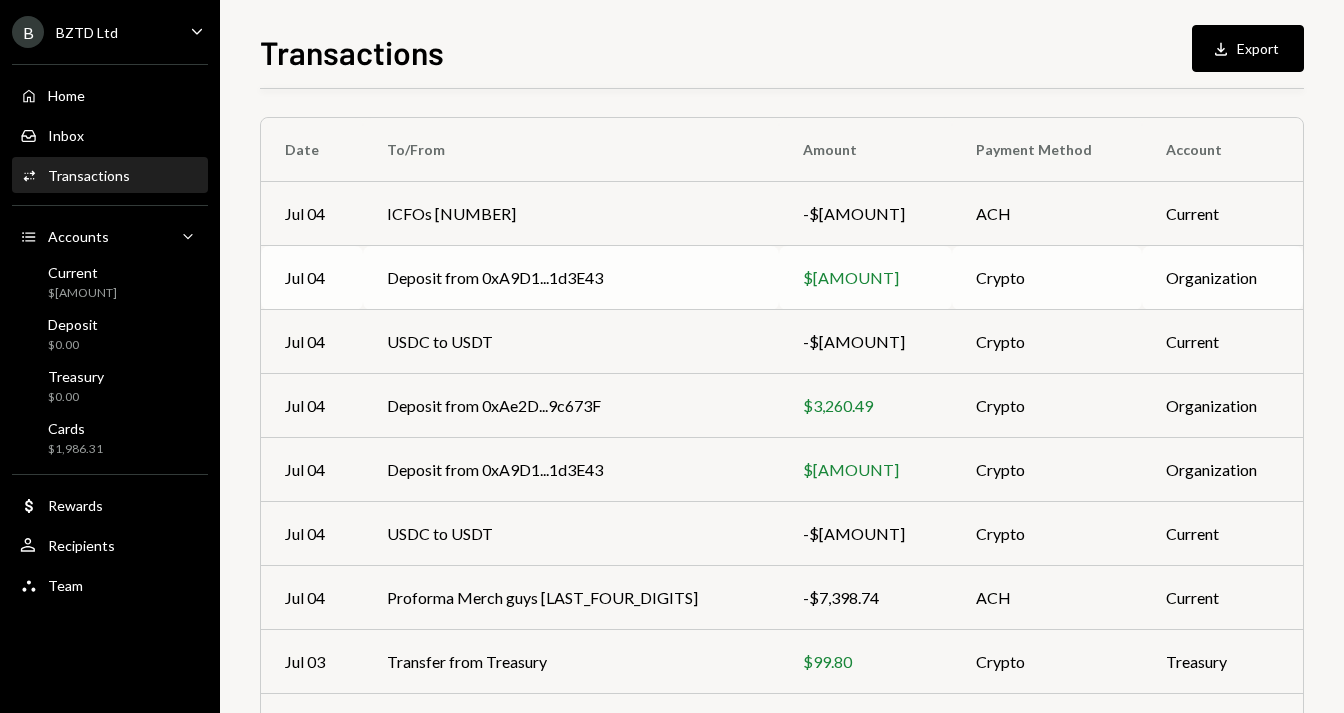 scroll, scrollTop: 0, scrollLeft: 0, axis: both 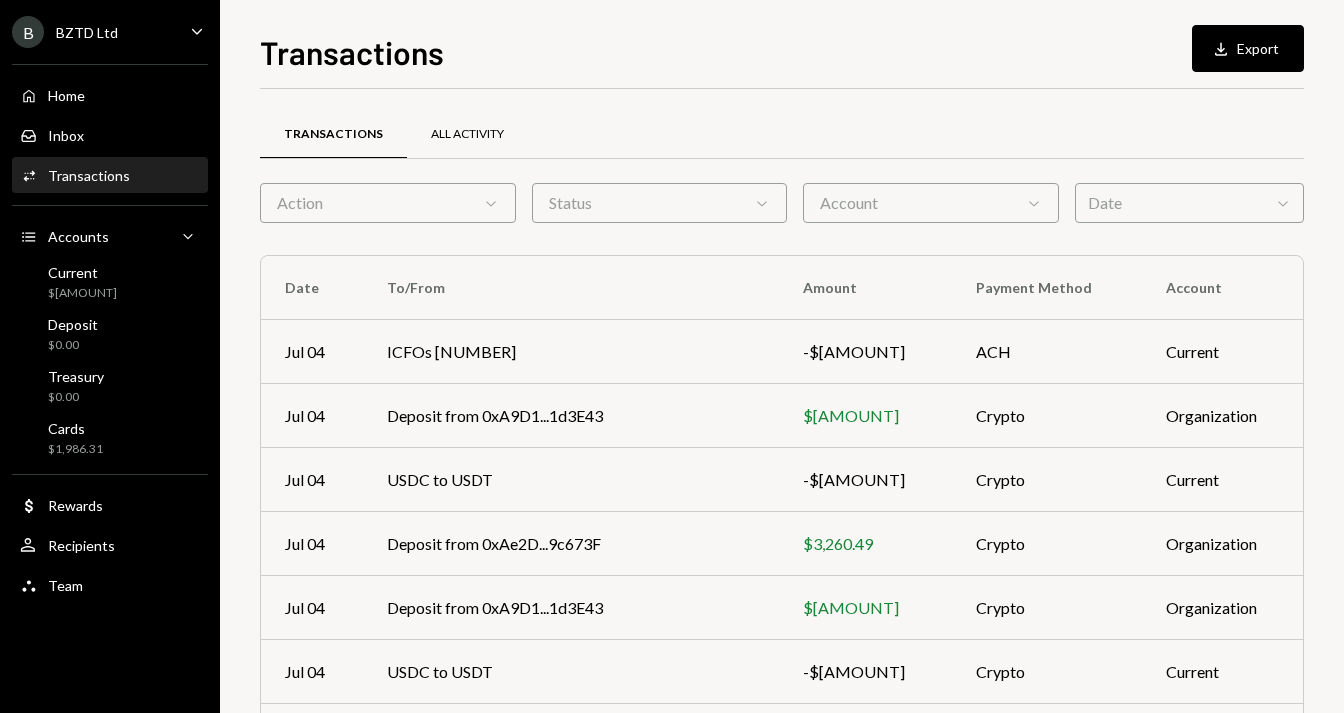 click on "All Activity" at bounding box center (467, 134) 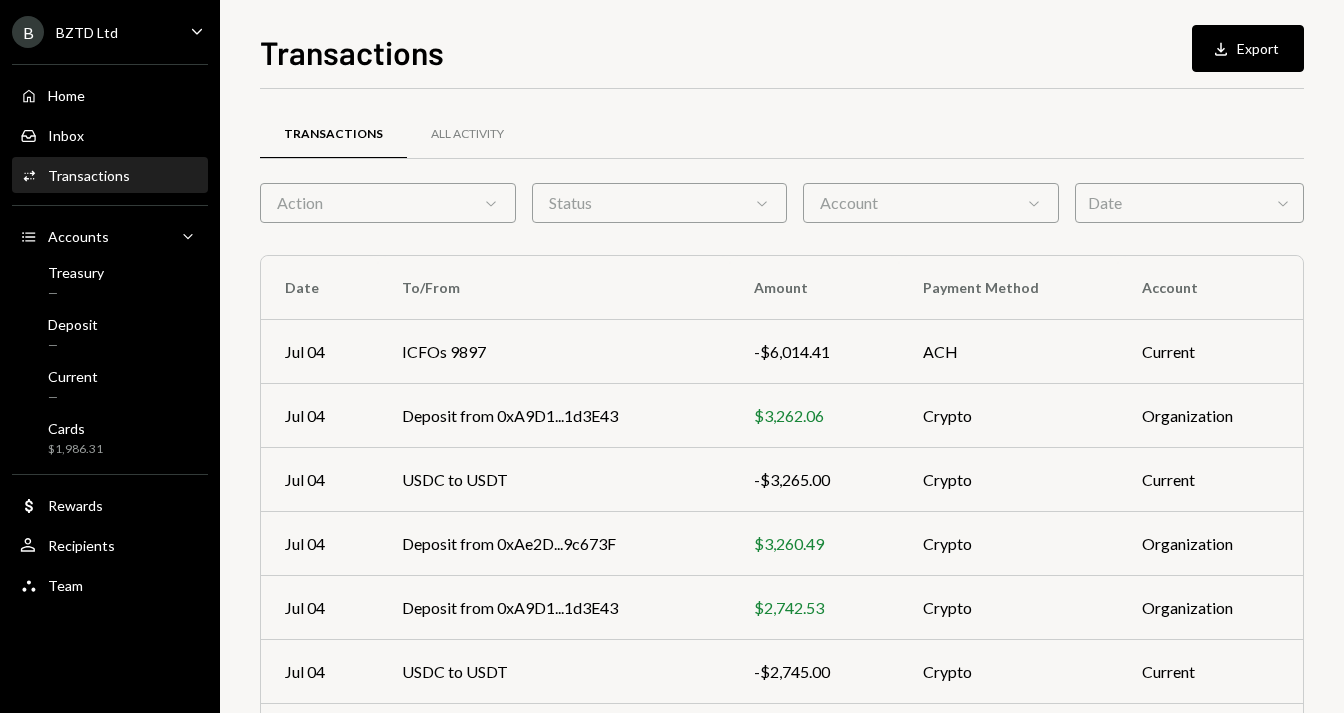 scroll, scrollTop: 0, scrollLeft: 0, axis: both 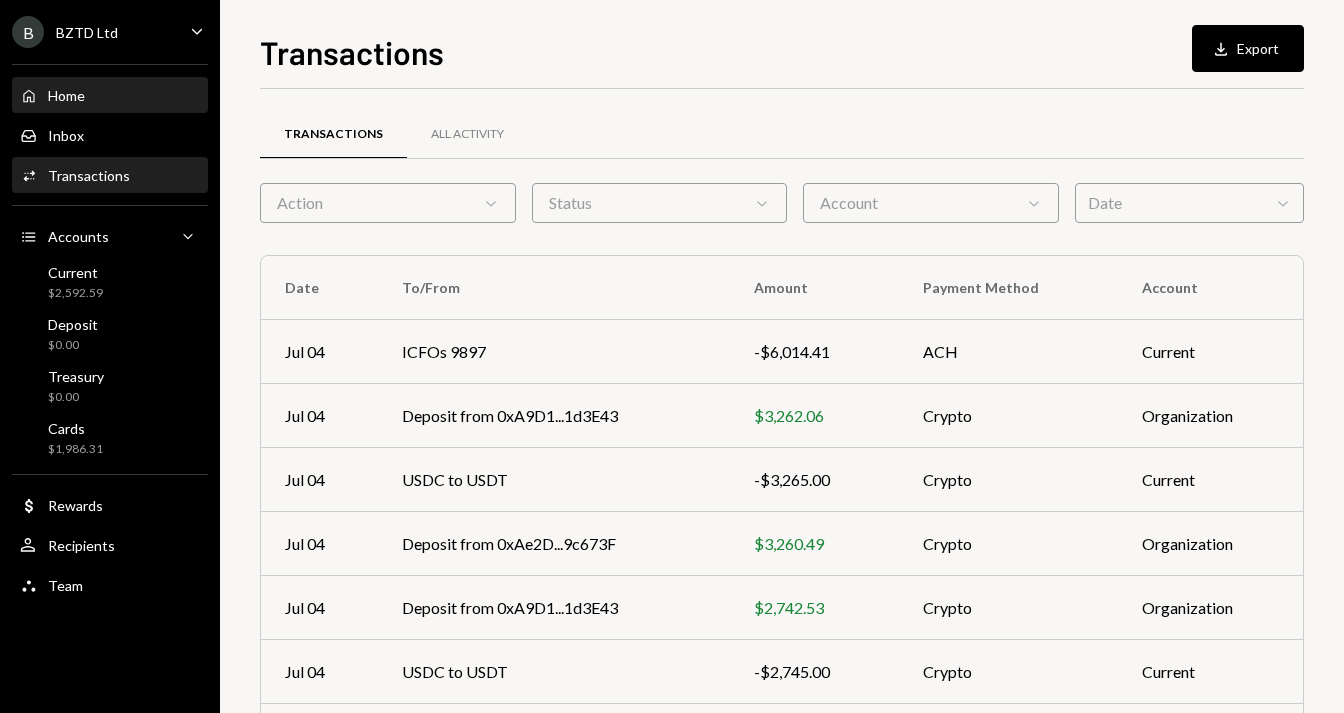 click on "Home" at bounding box center [66, 95] 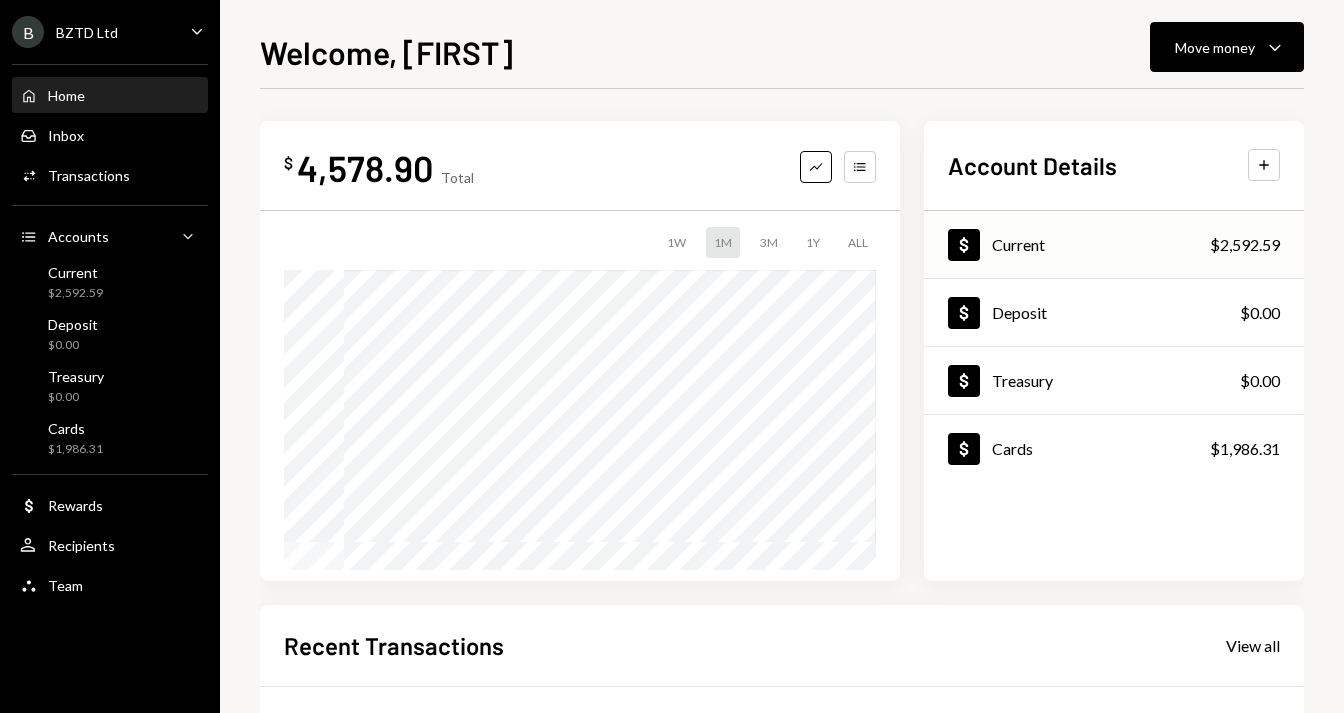 click on "Current" at bounding box center [1018, 244] 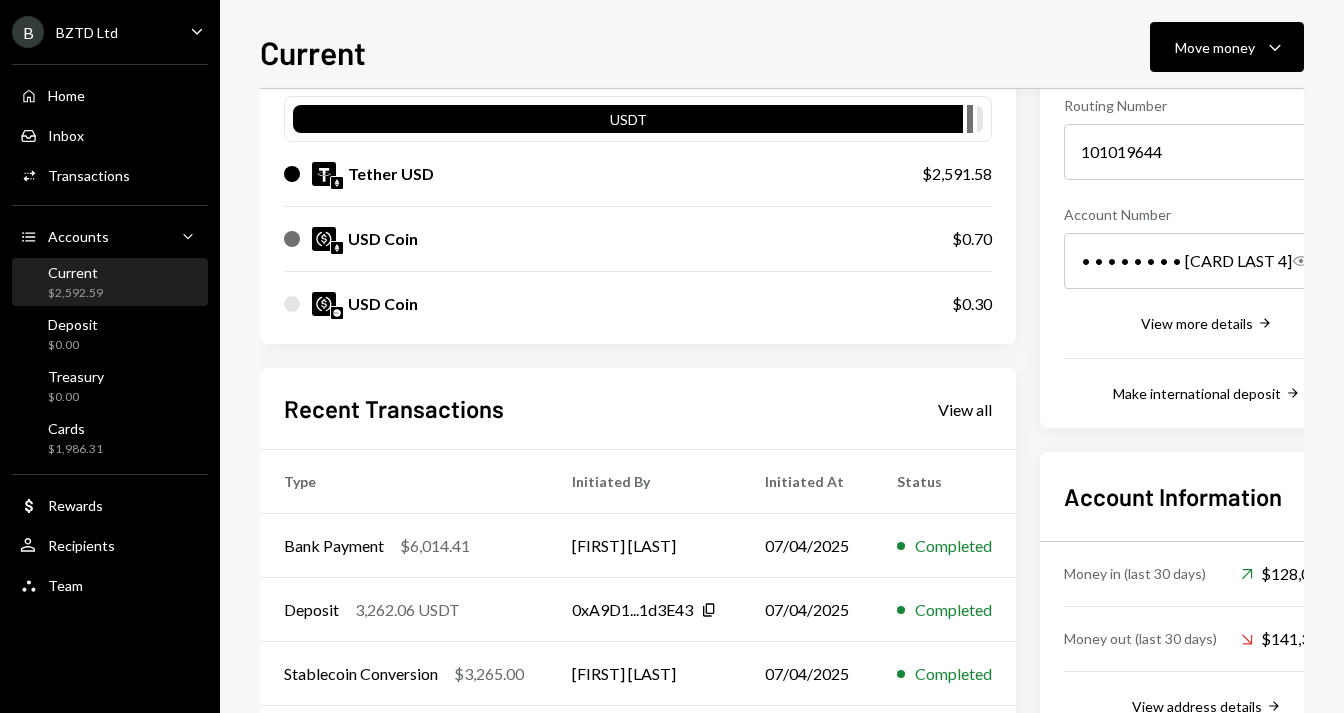 scroll, scrollTop: 200, scrollLeft: 0, axis: vertical 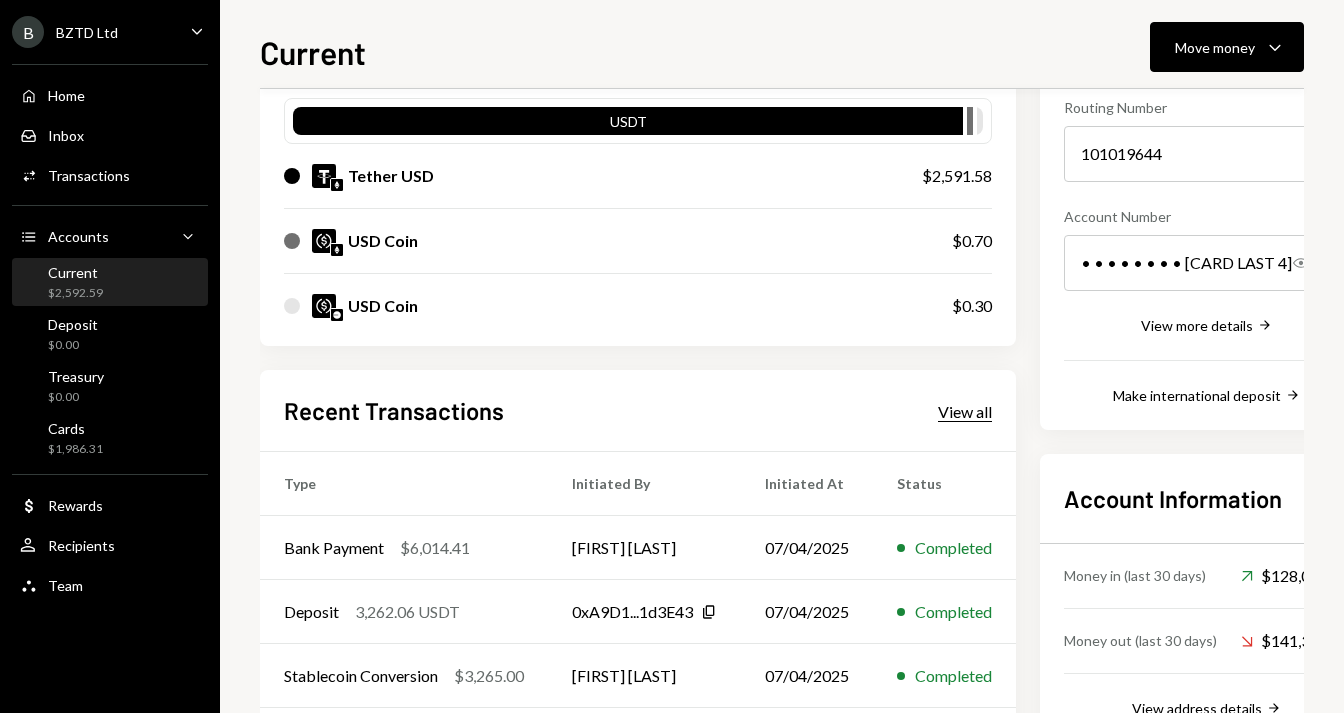 click on "View all" at bounding box center [965, 412] 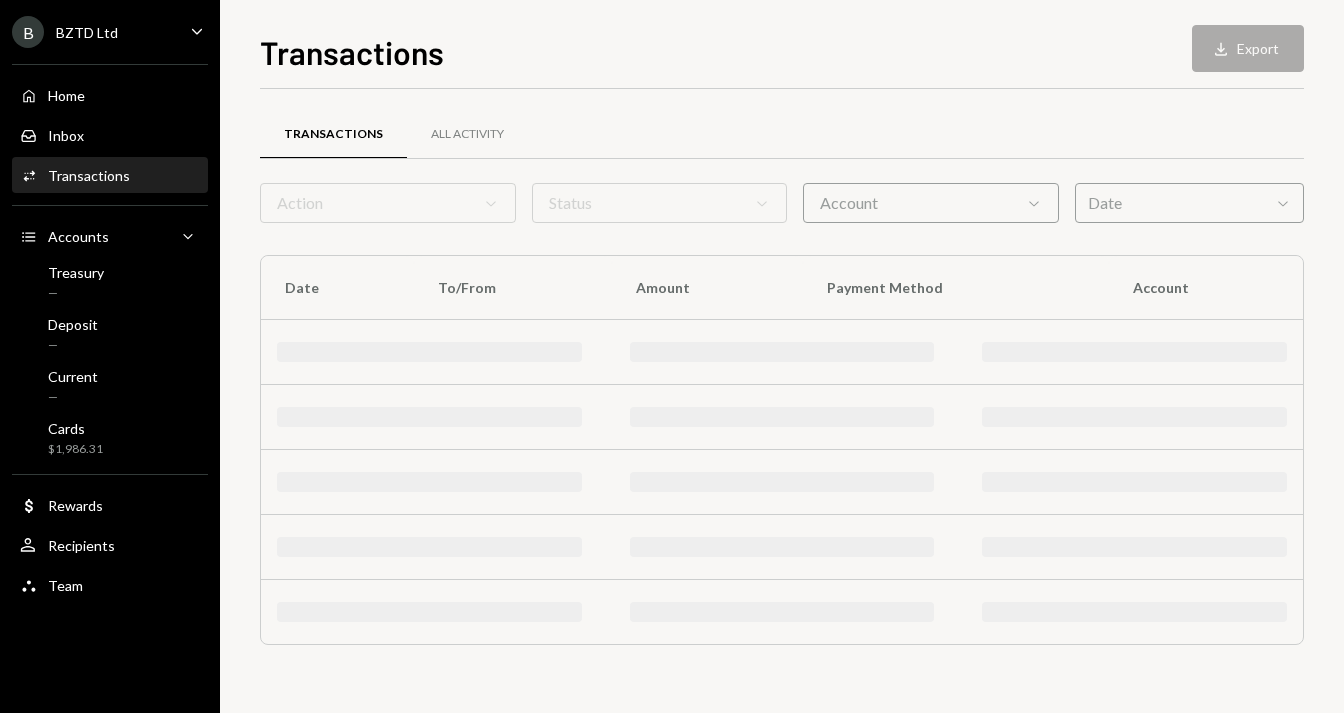 scroll, scrollTop: 0, scrollLeft: 0, axis: both 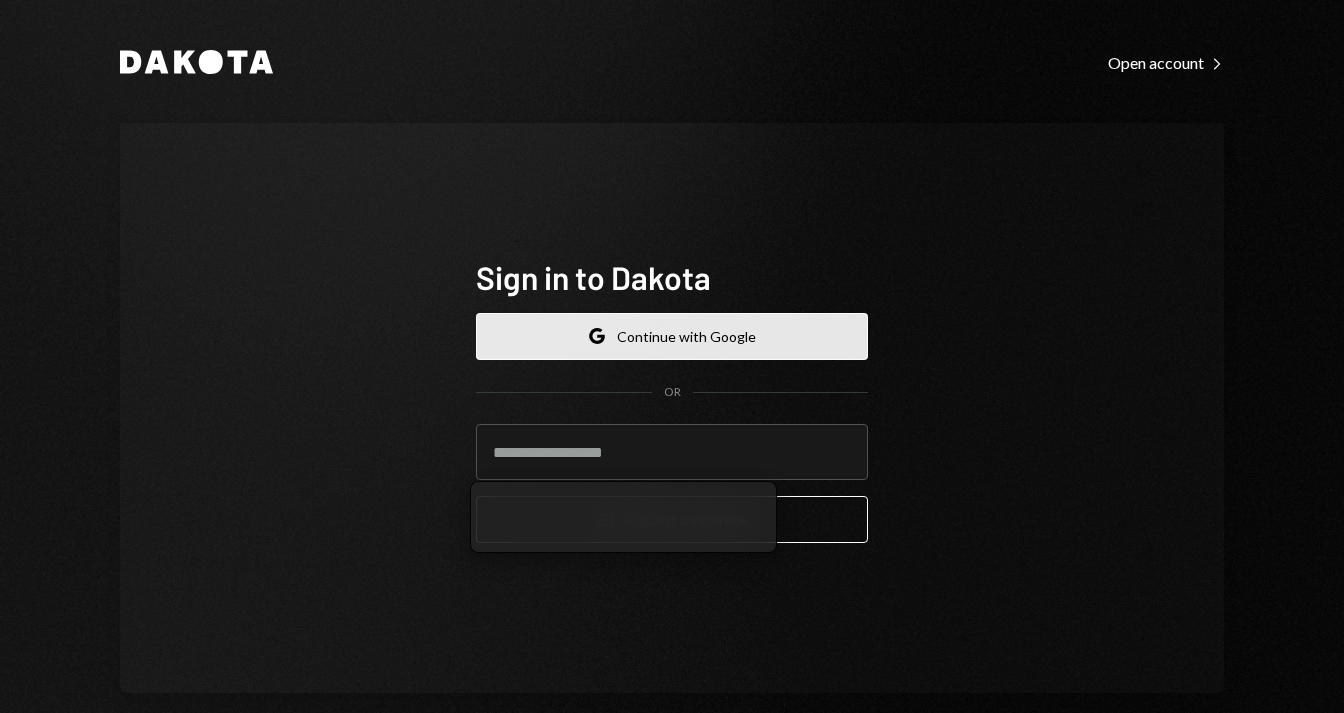 click on "Google  Continue with Google" at bounding box center [672, 336] 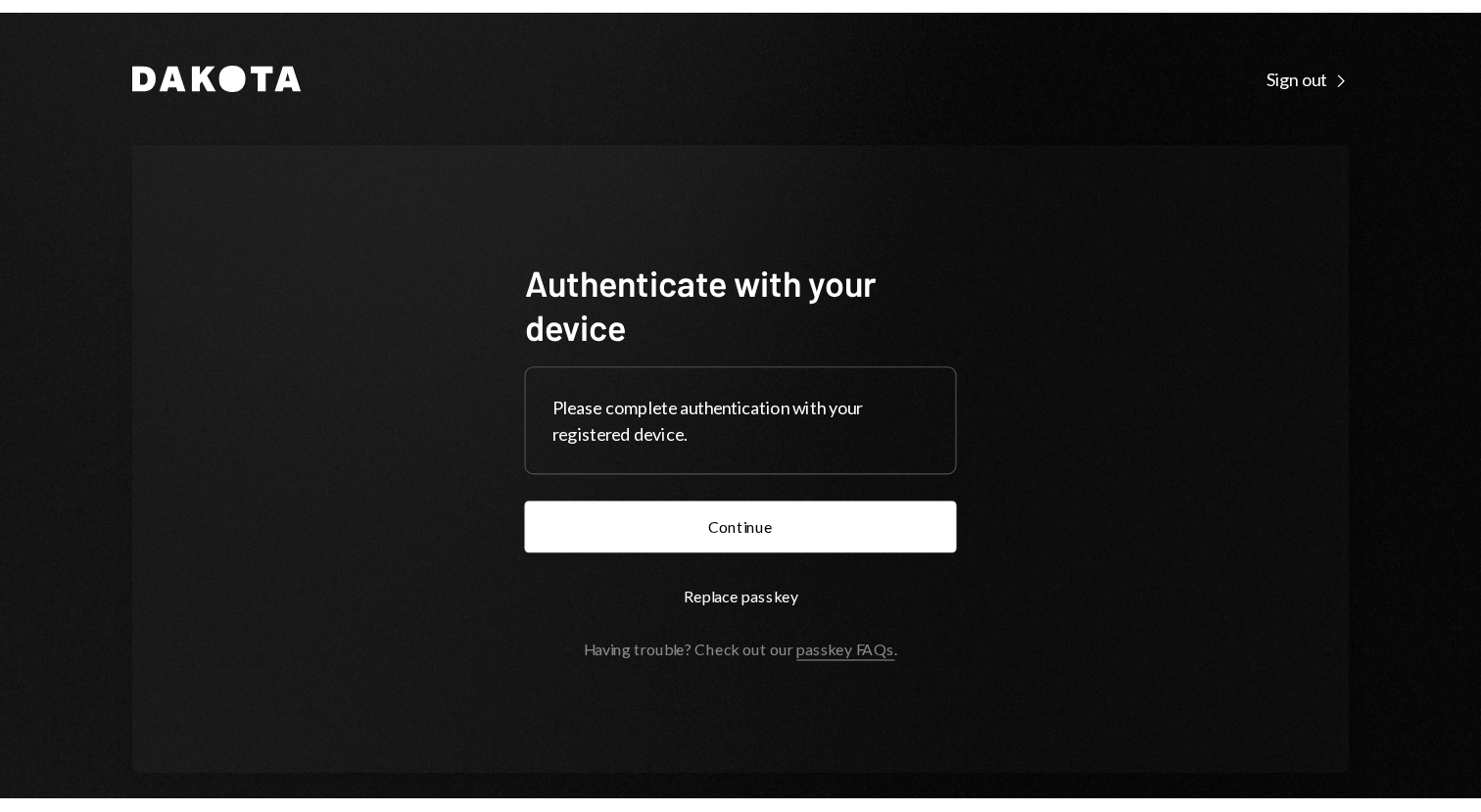 scroll, scrollTop: 0, scrollLeft: 0, axis: both 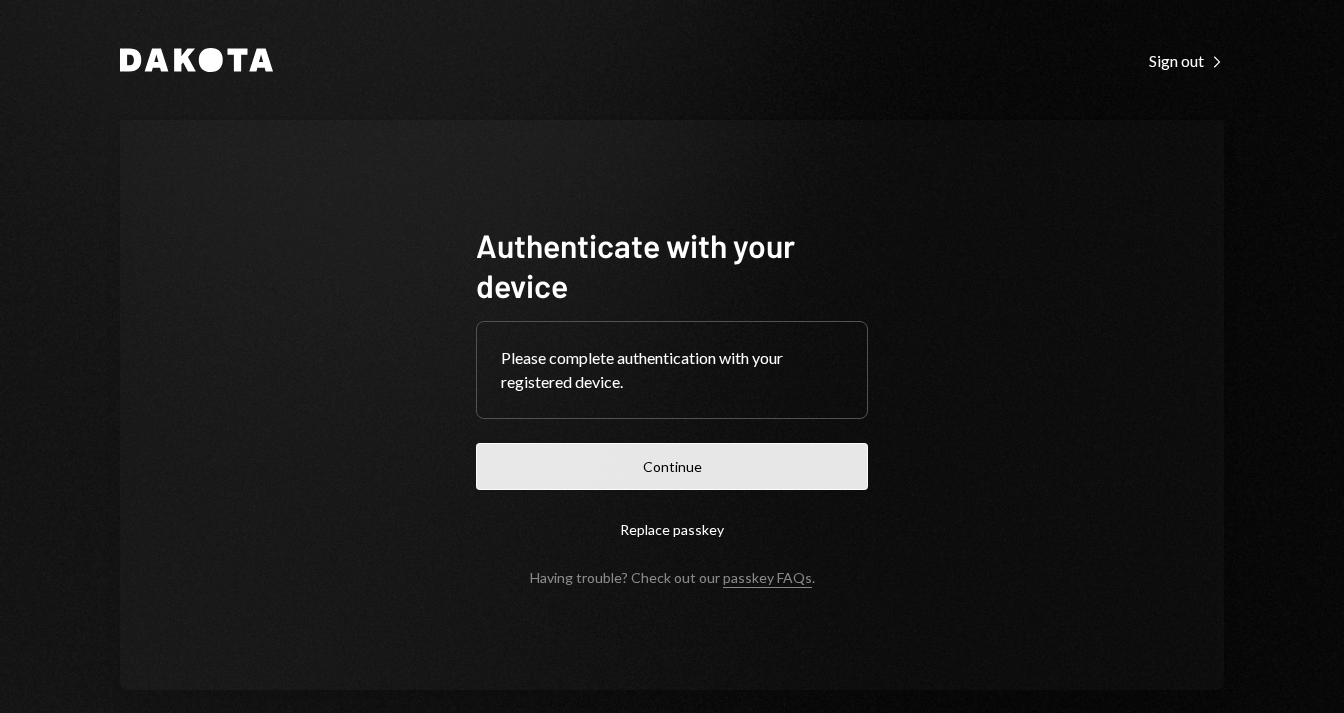 click on "Continue" at bounding box center (672, 466) 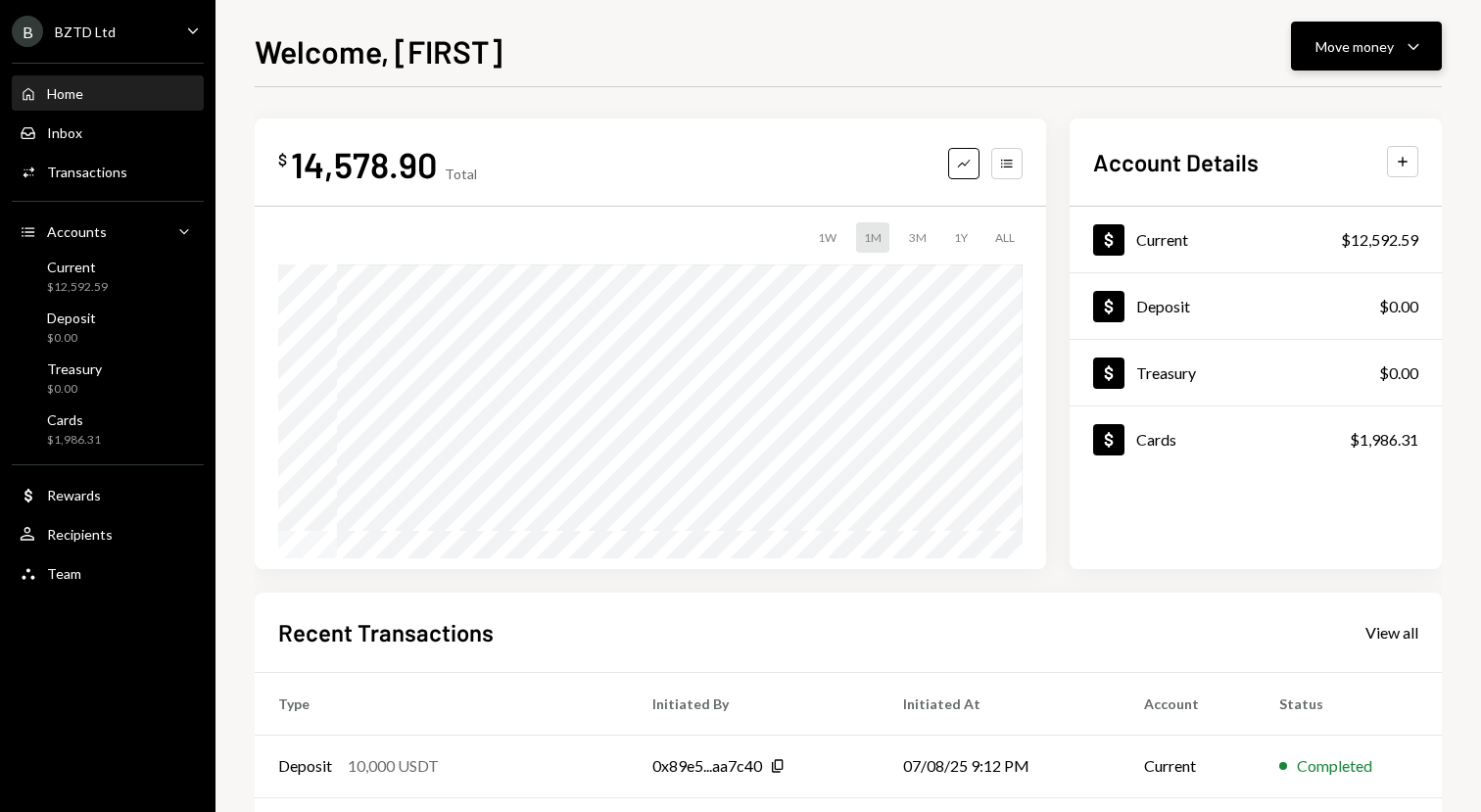 click on "Move money" at bounding box center (1355, 46) 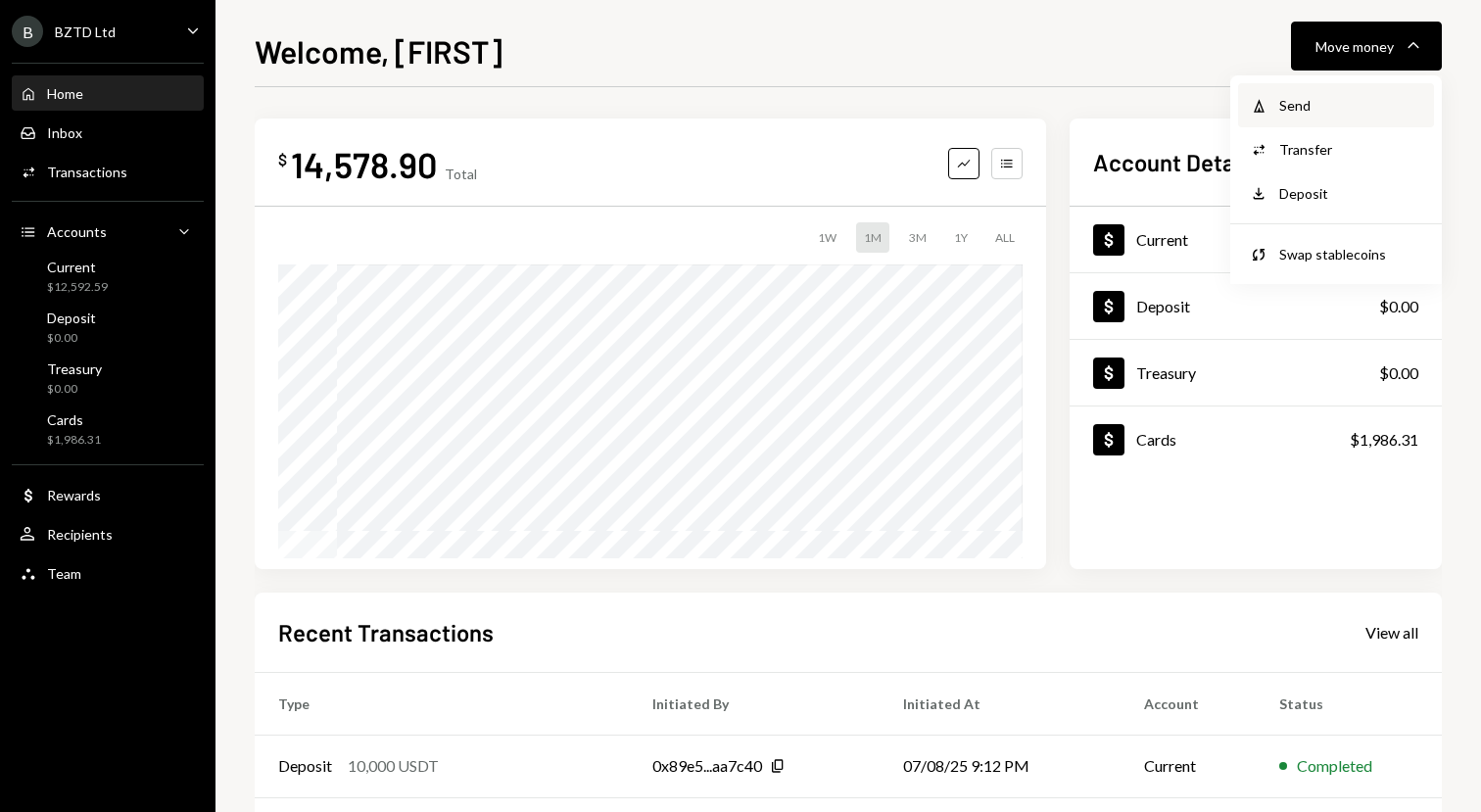 click on "Send" at bounding box center [1351, 105] 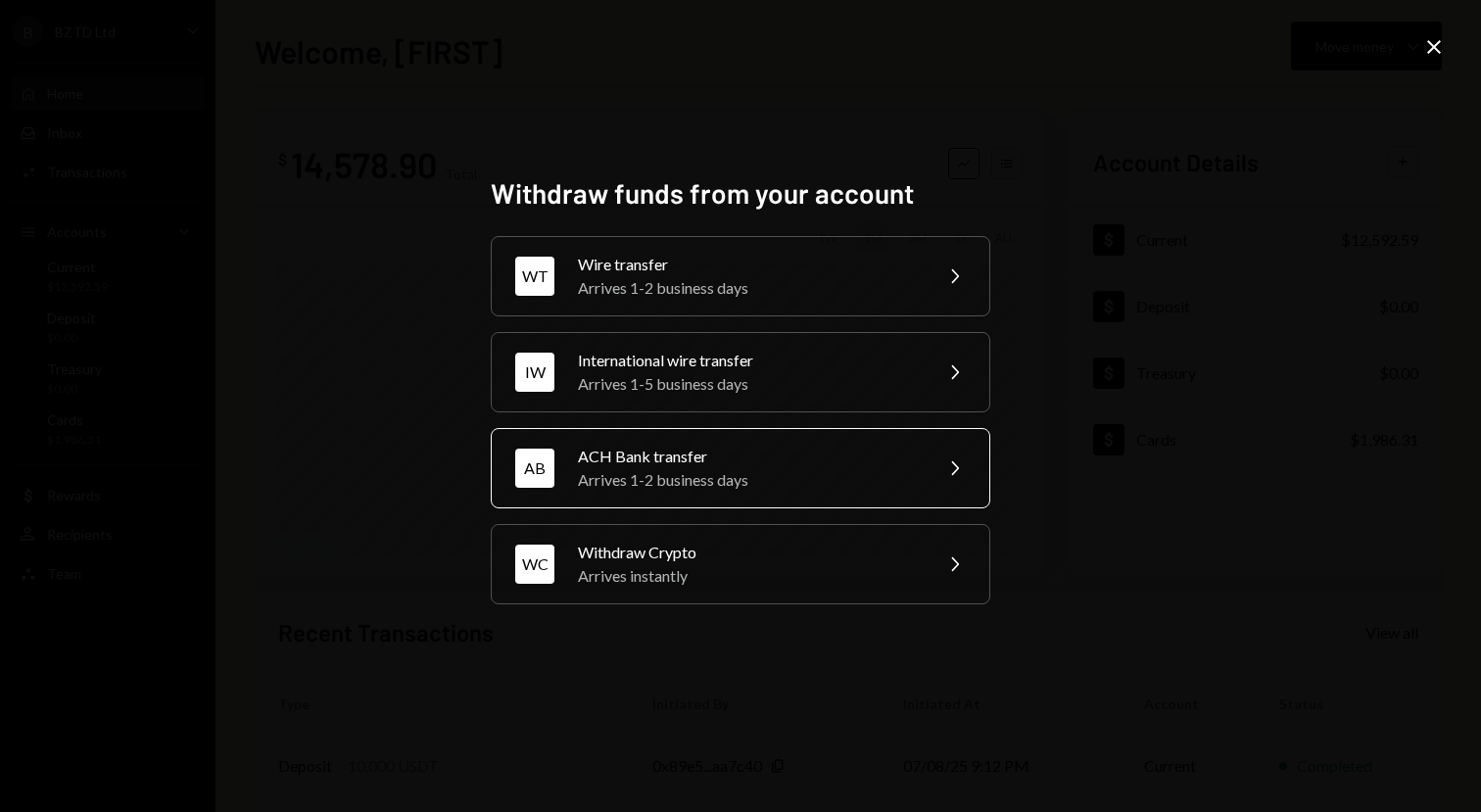 click on "AB ACH Bank transfer Arrives 1-2 business days Chevron Right" at bounding box center [740, 276] 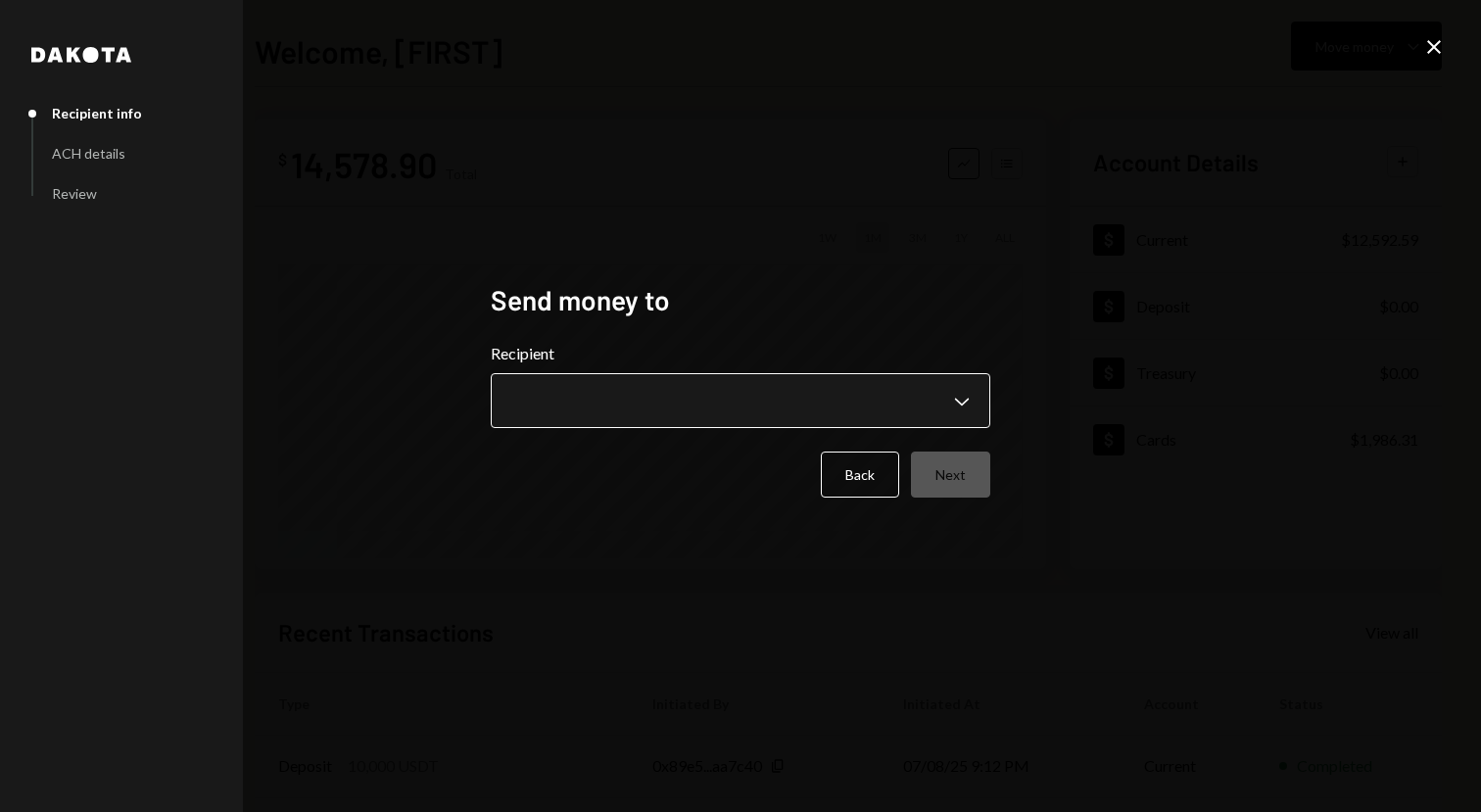 click on "**********" at bounding box center [740, 406] 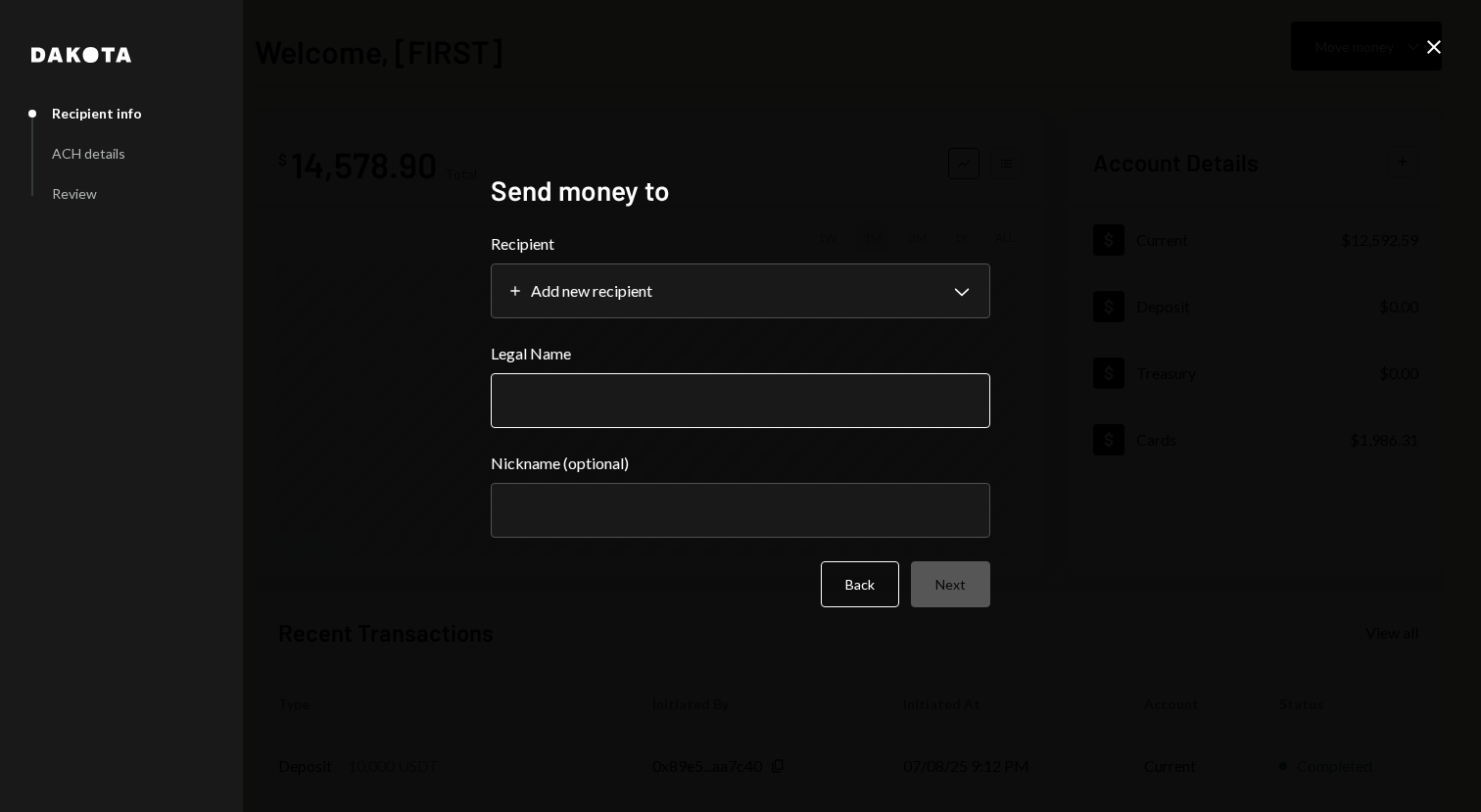 click on "Legal Name" at bounding box center [740, 401] 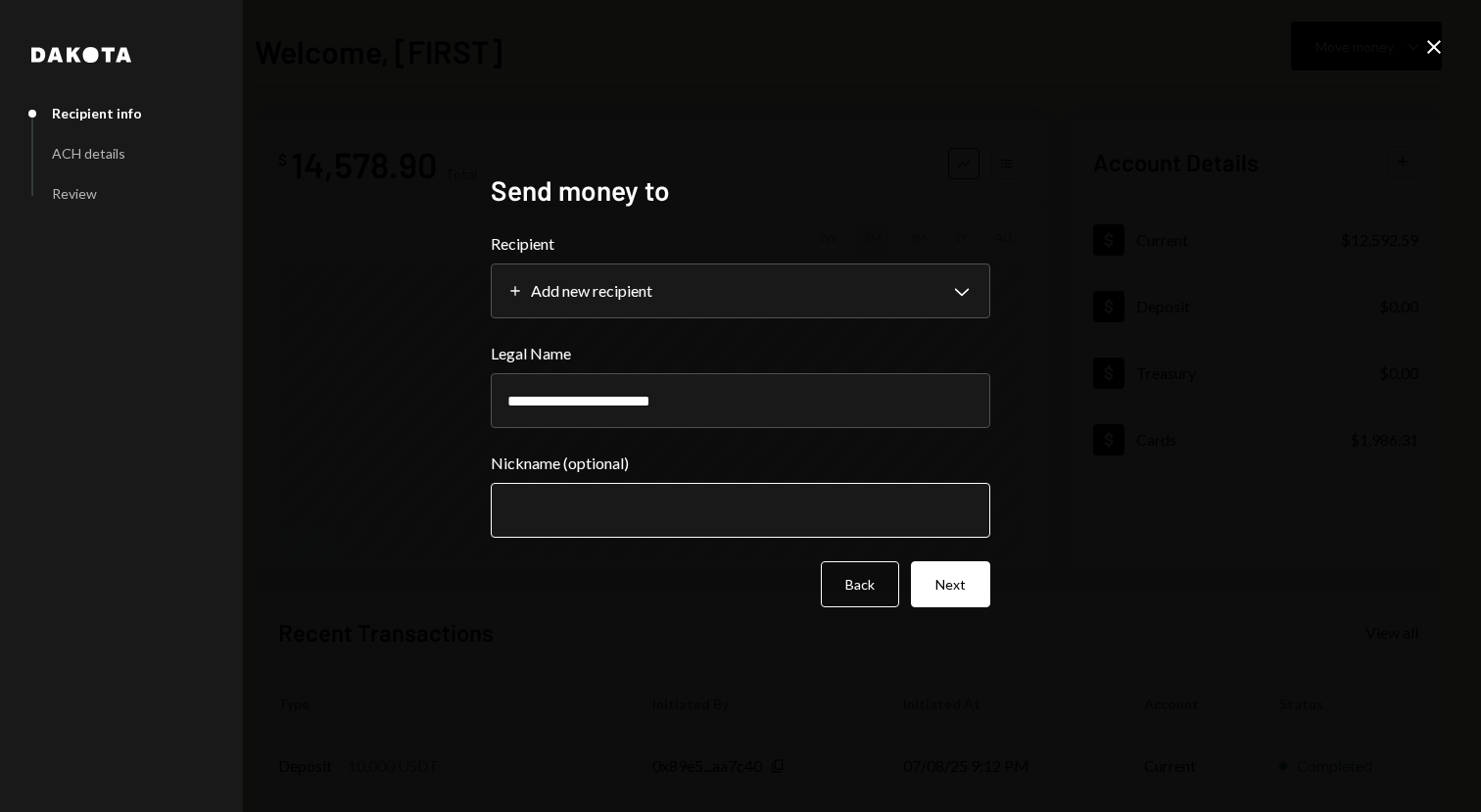 type on "**********" 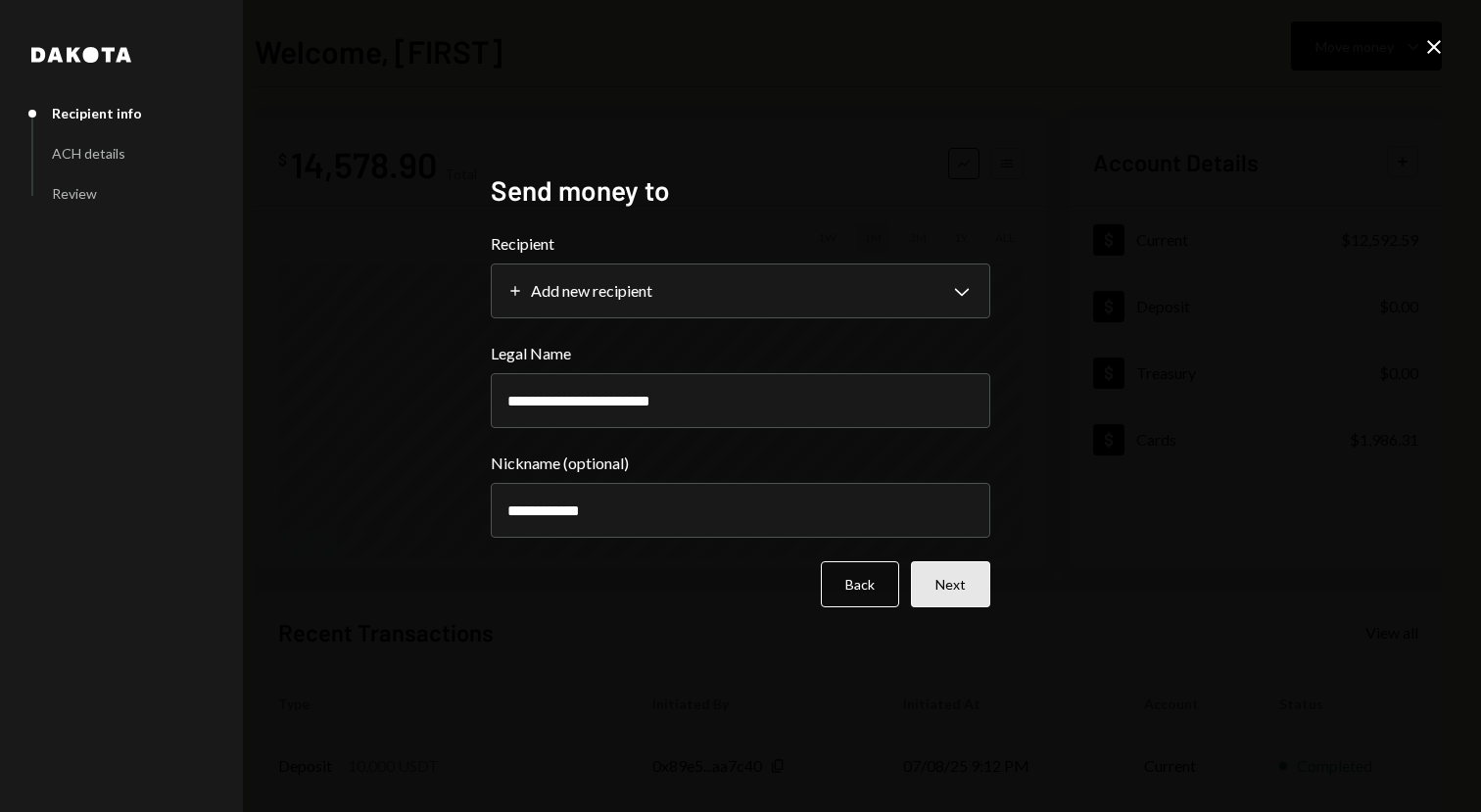 type on "**********" 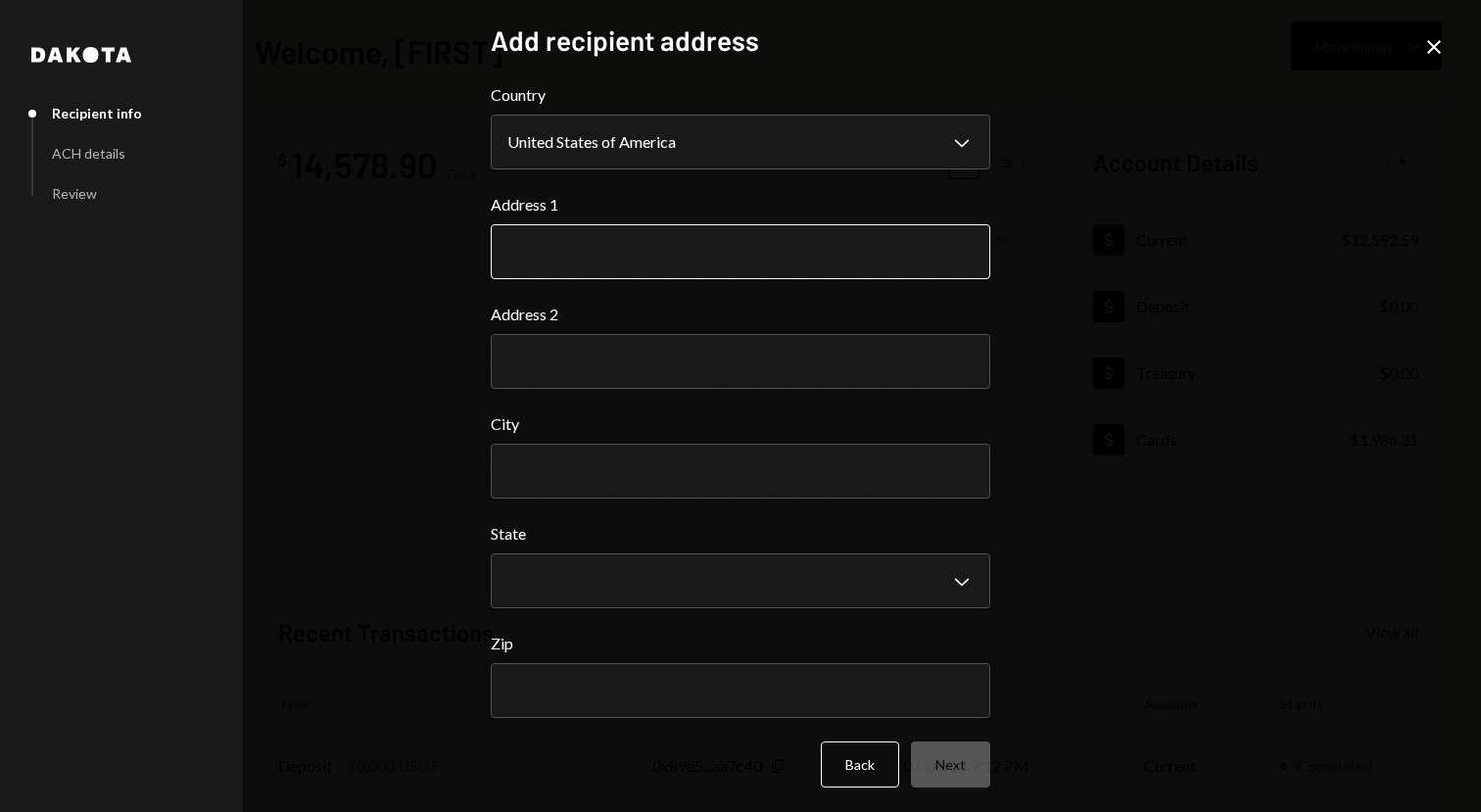 click on "Address 1" at bounding box center (740, 252) 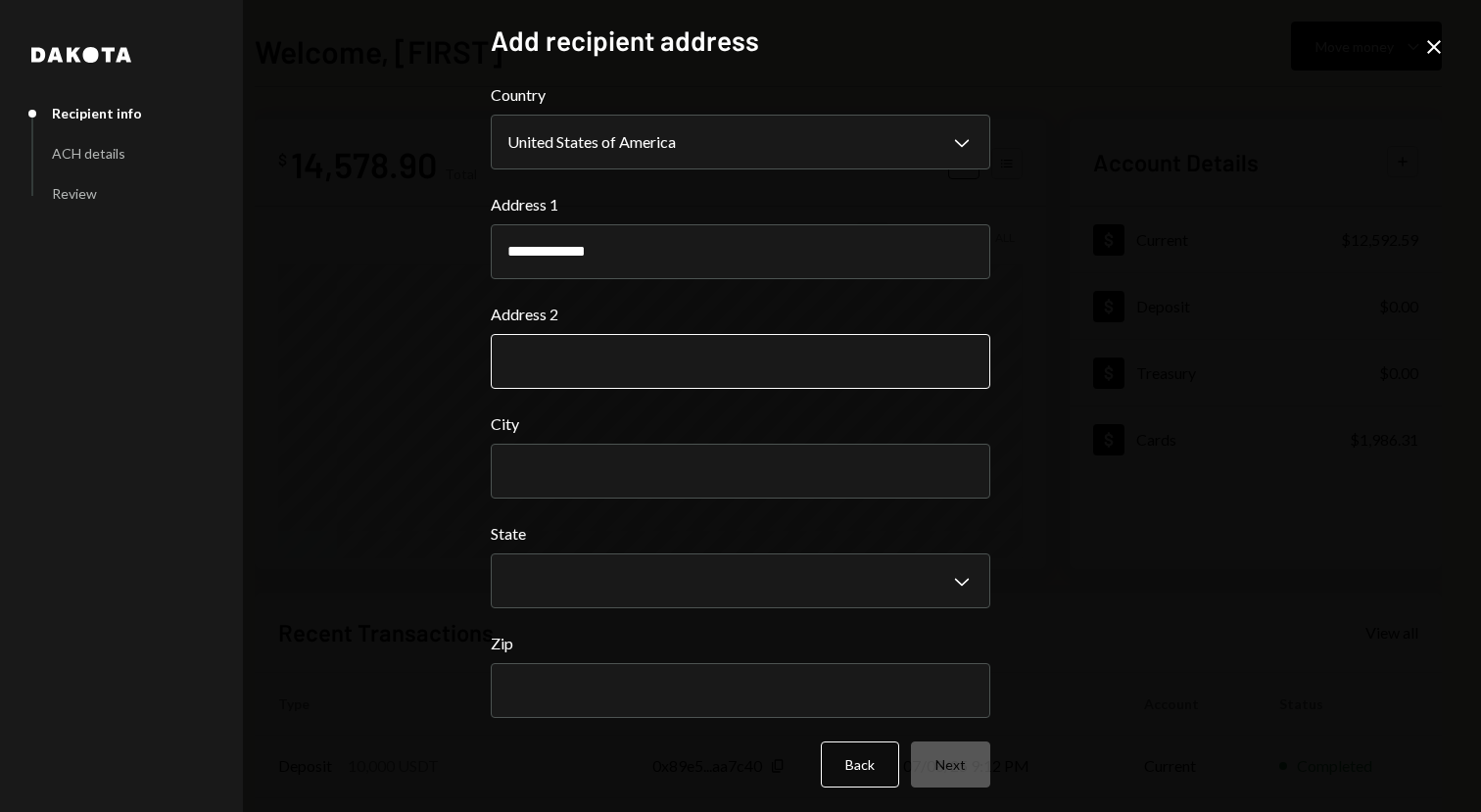 type on "**********" 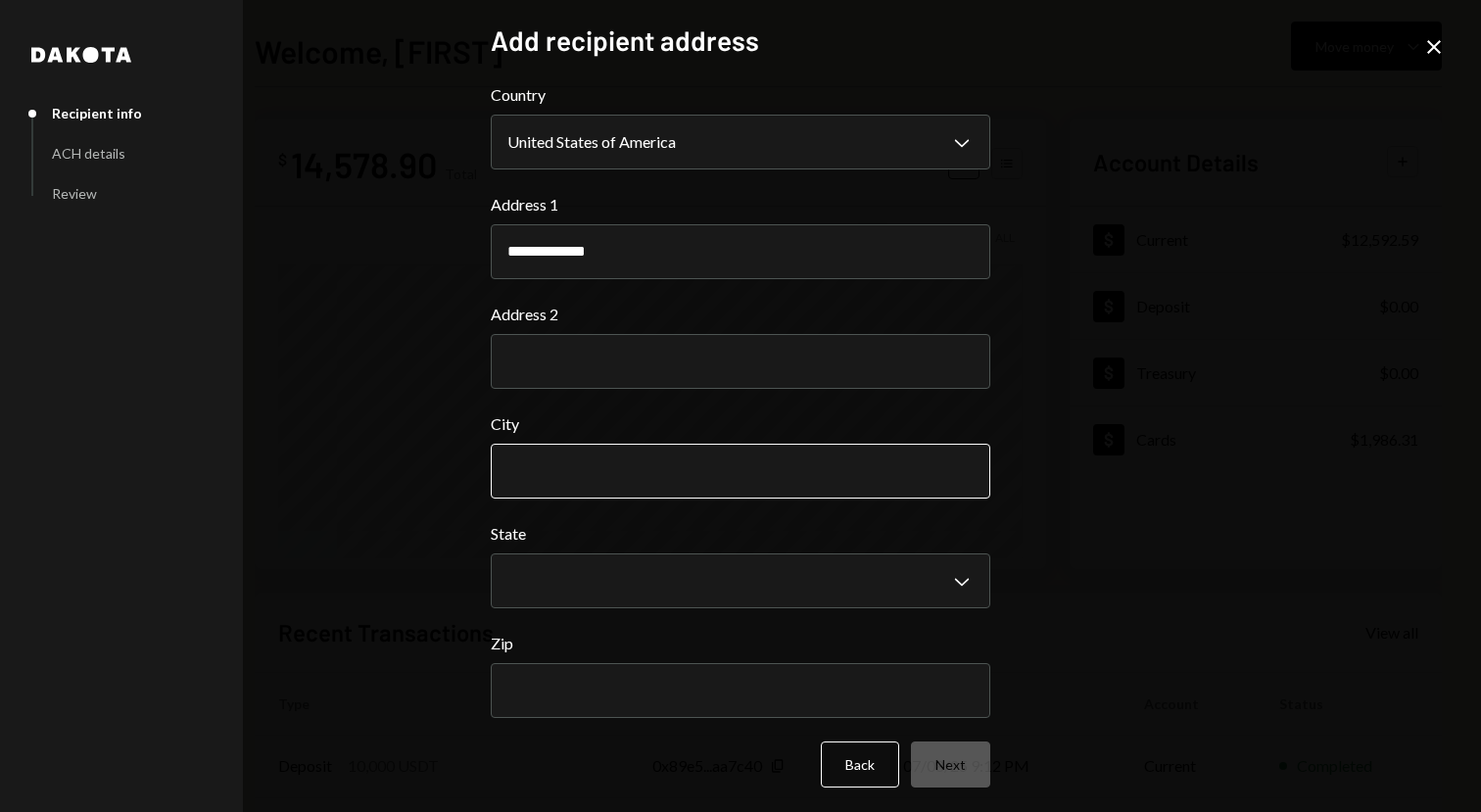 click on "City" at bounding box center (740, 471) 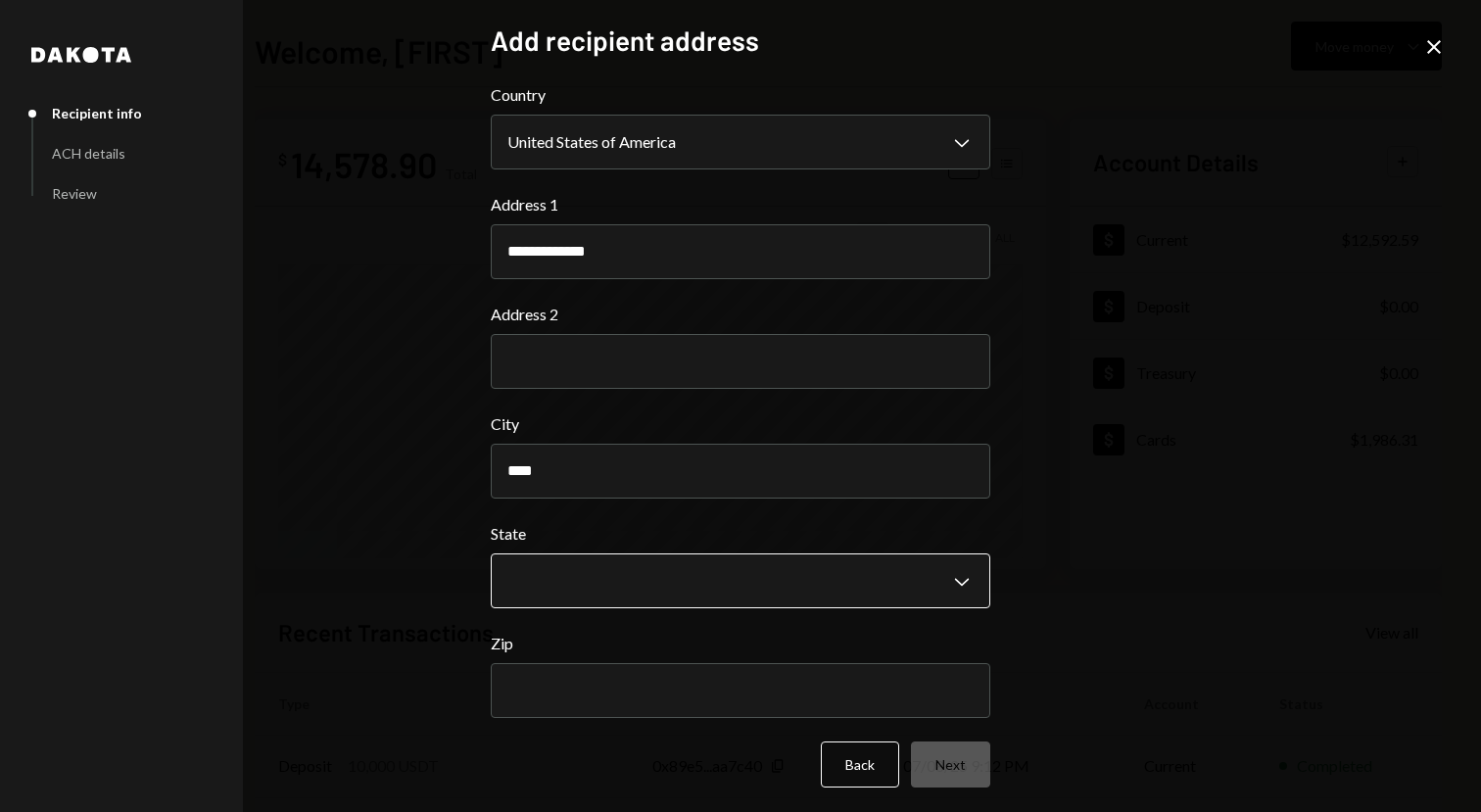 type on "****" 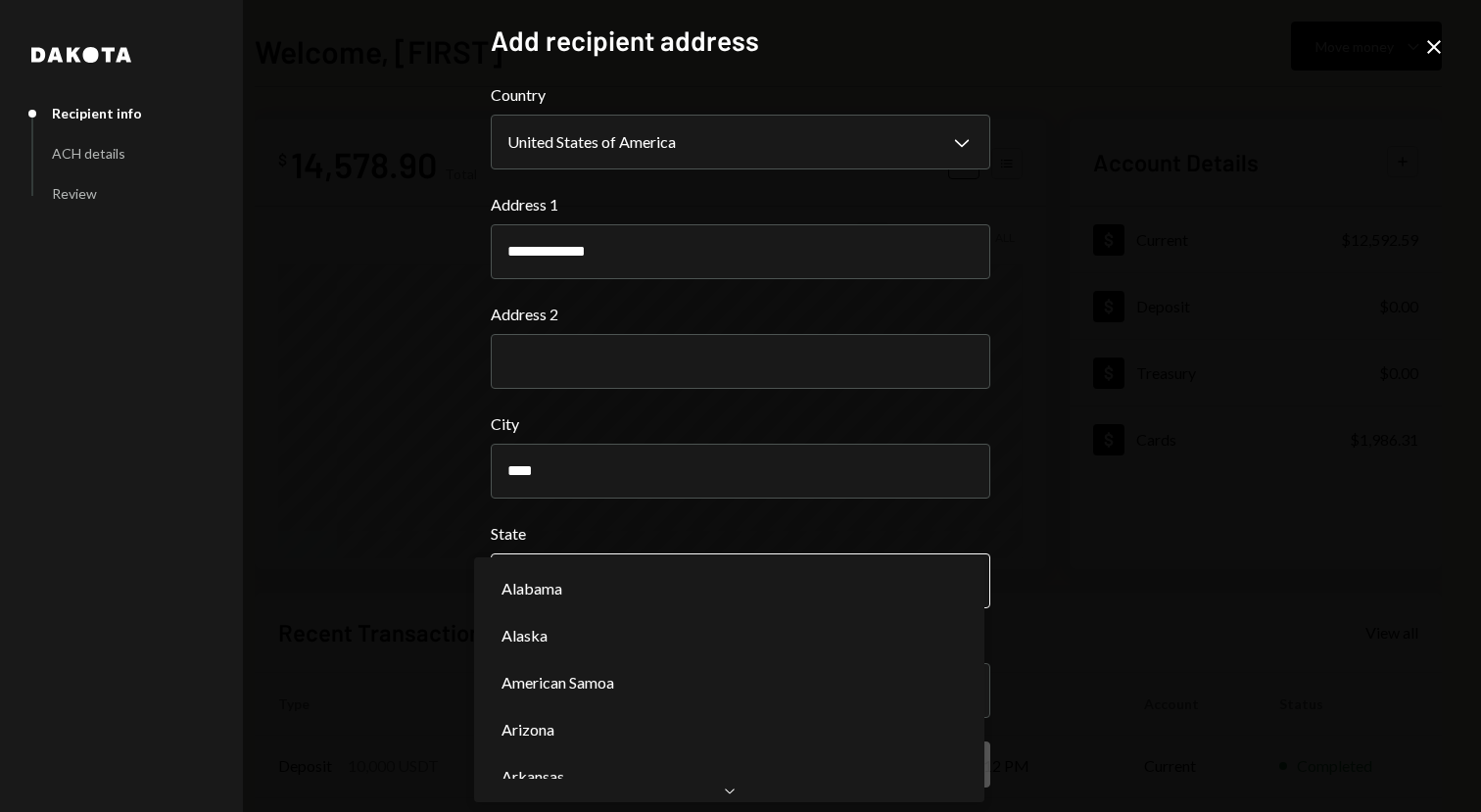 click on "**********" at bounding box center (740, 406) 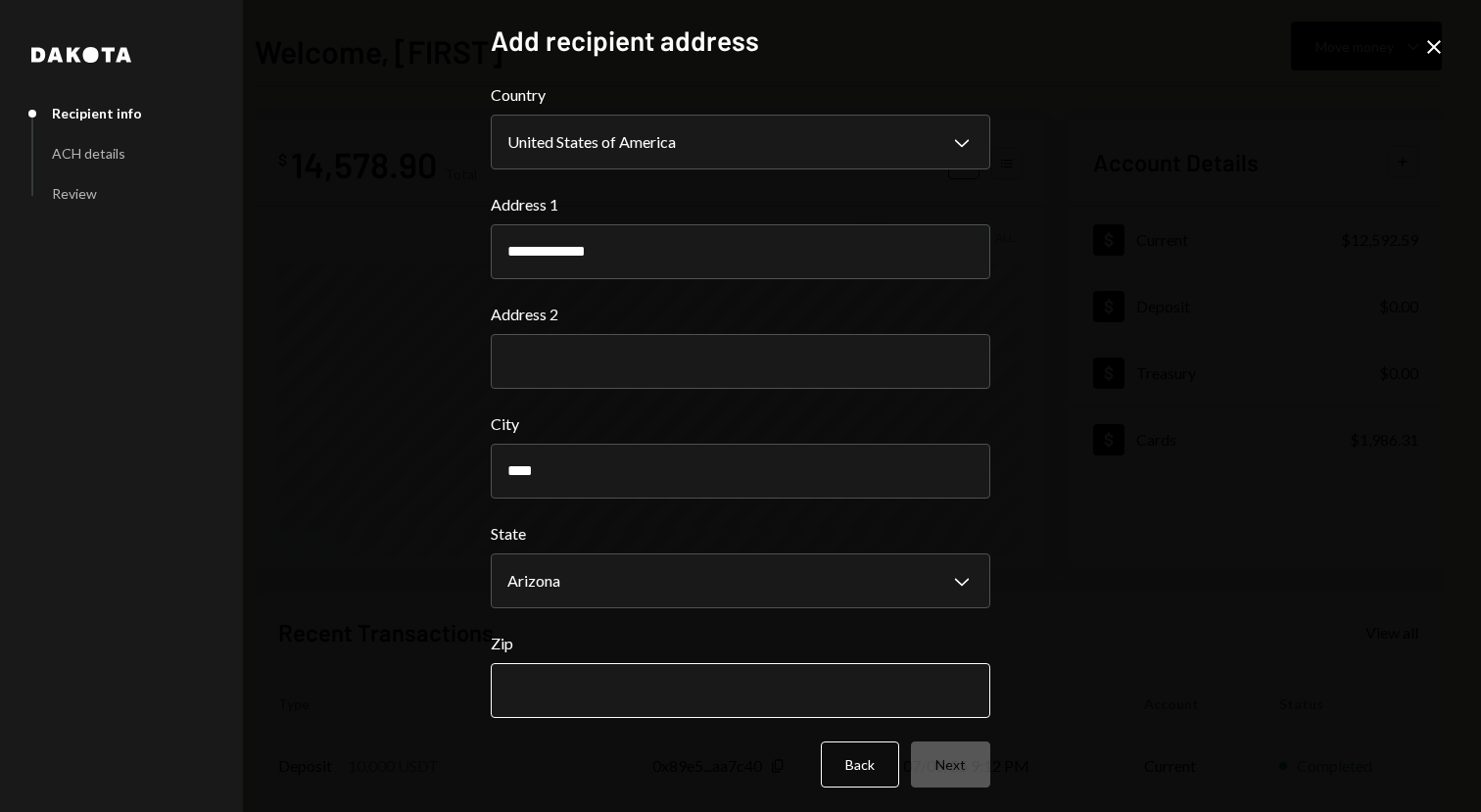 click on "Zip" at bounding box center (740, 691) 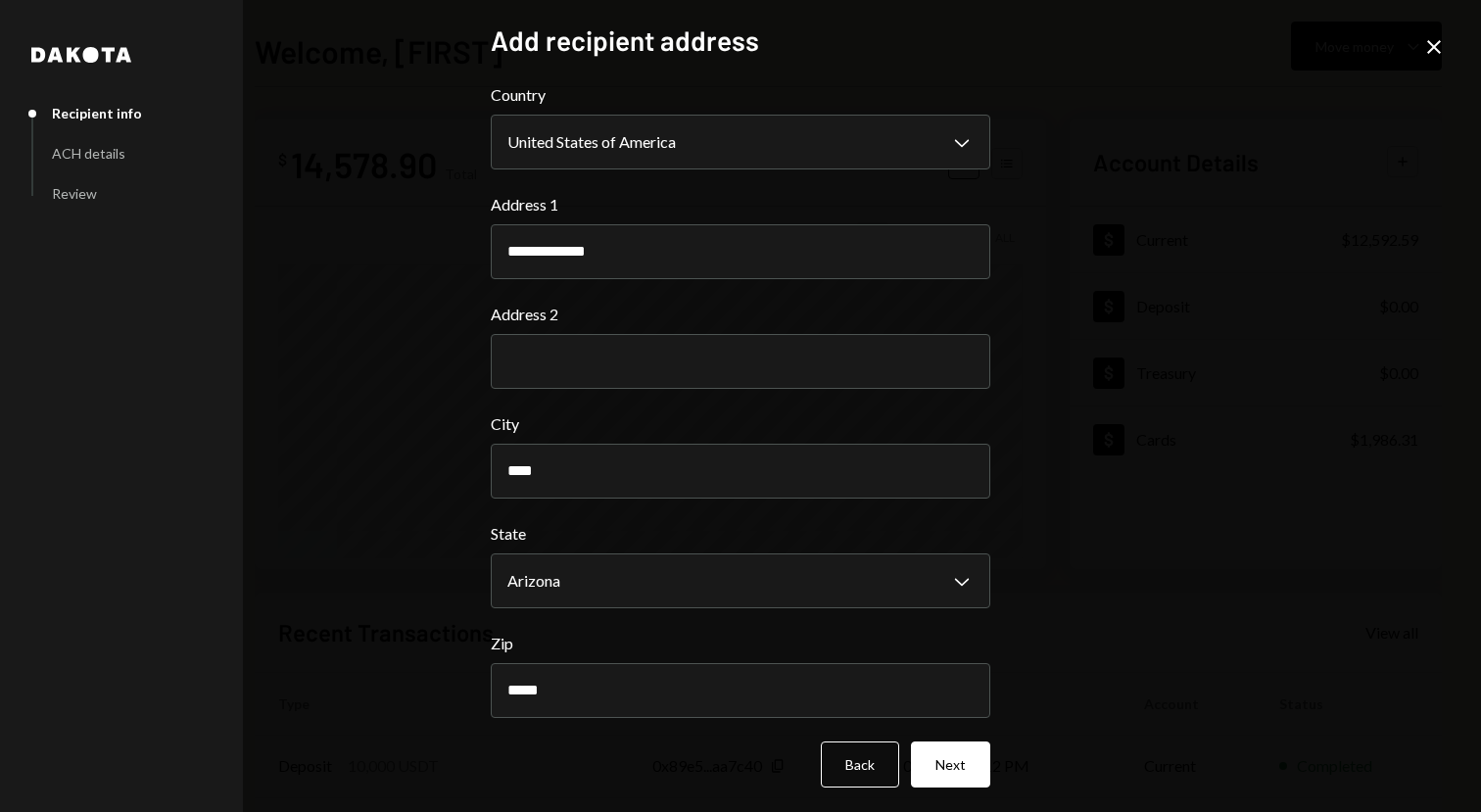 scroll, scrollTop: 6, scrollLeft: 0, axis: vertical 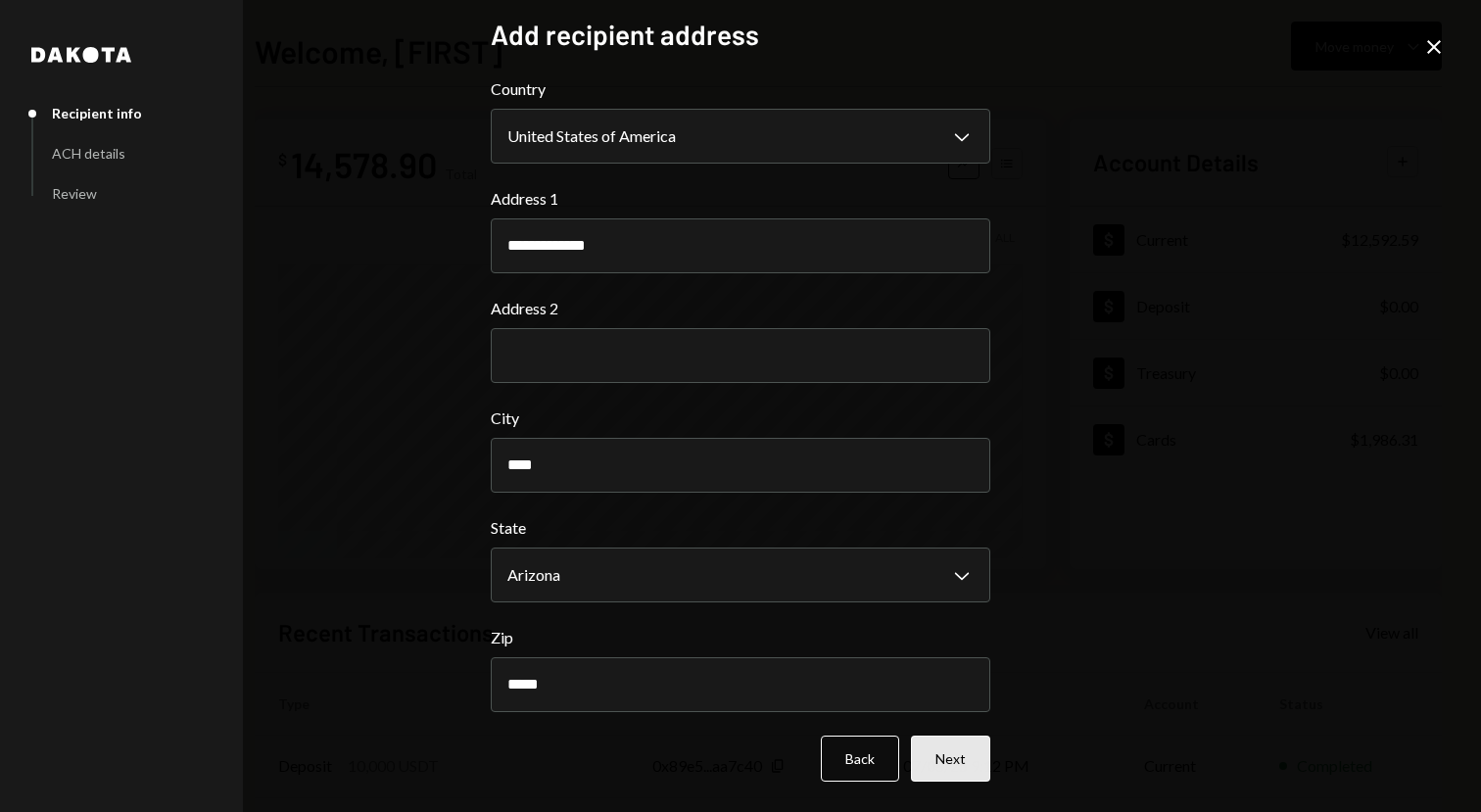 type on "*****" 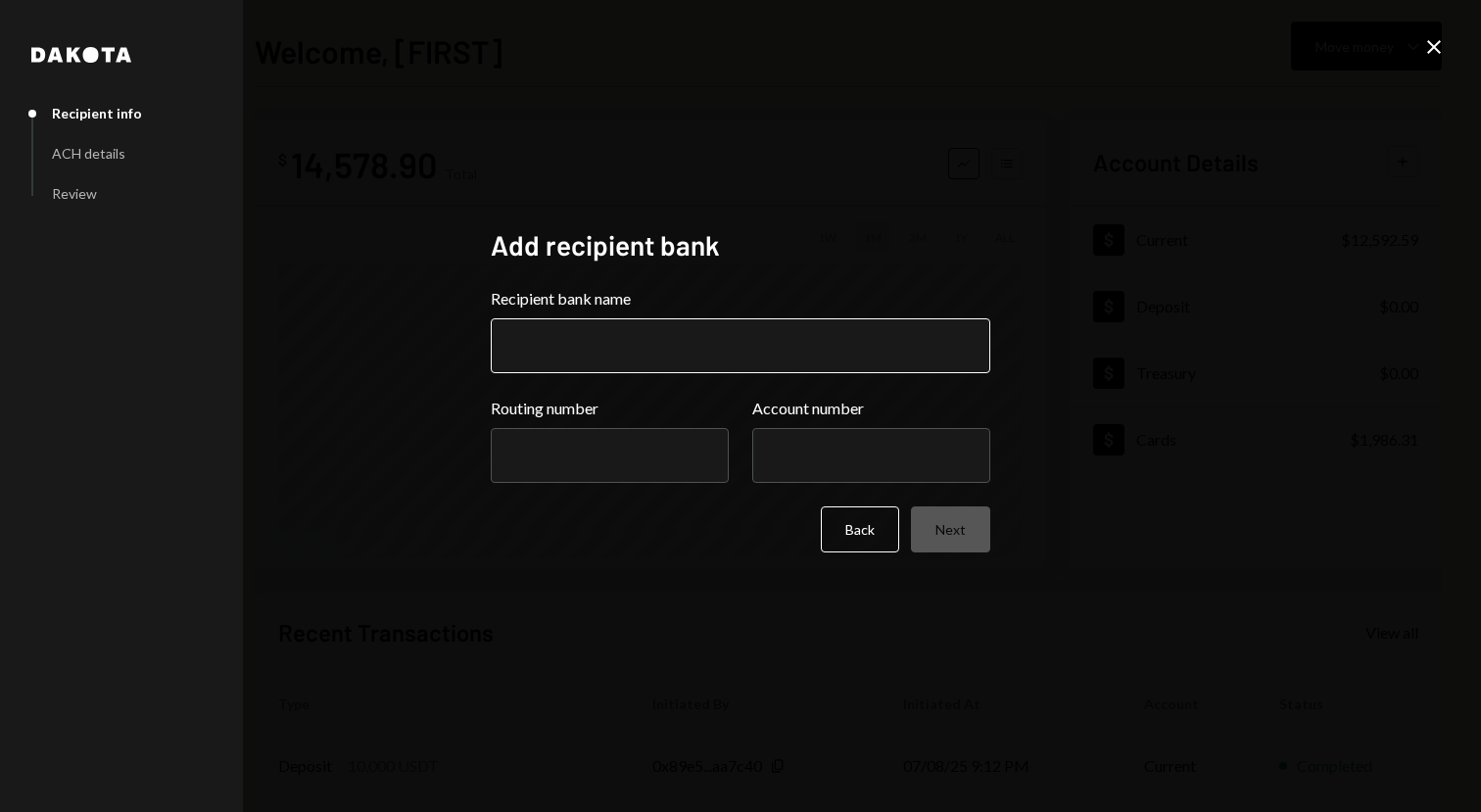 click on "Recipient bank name" at bounding box center [740, 346] 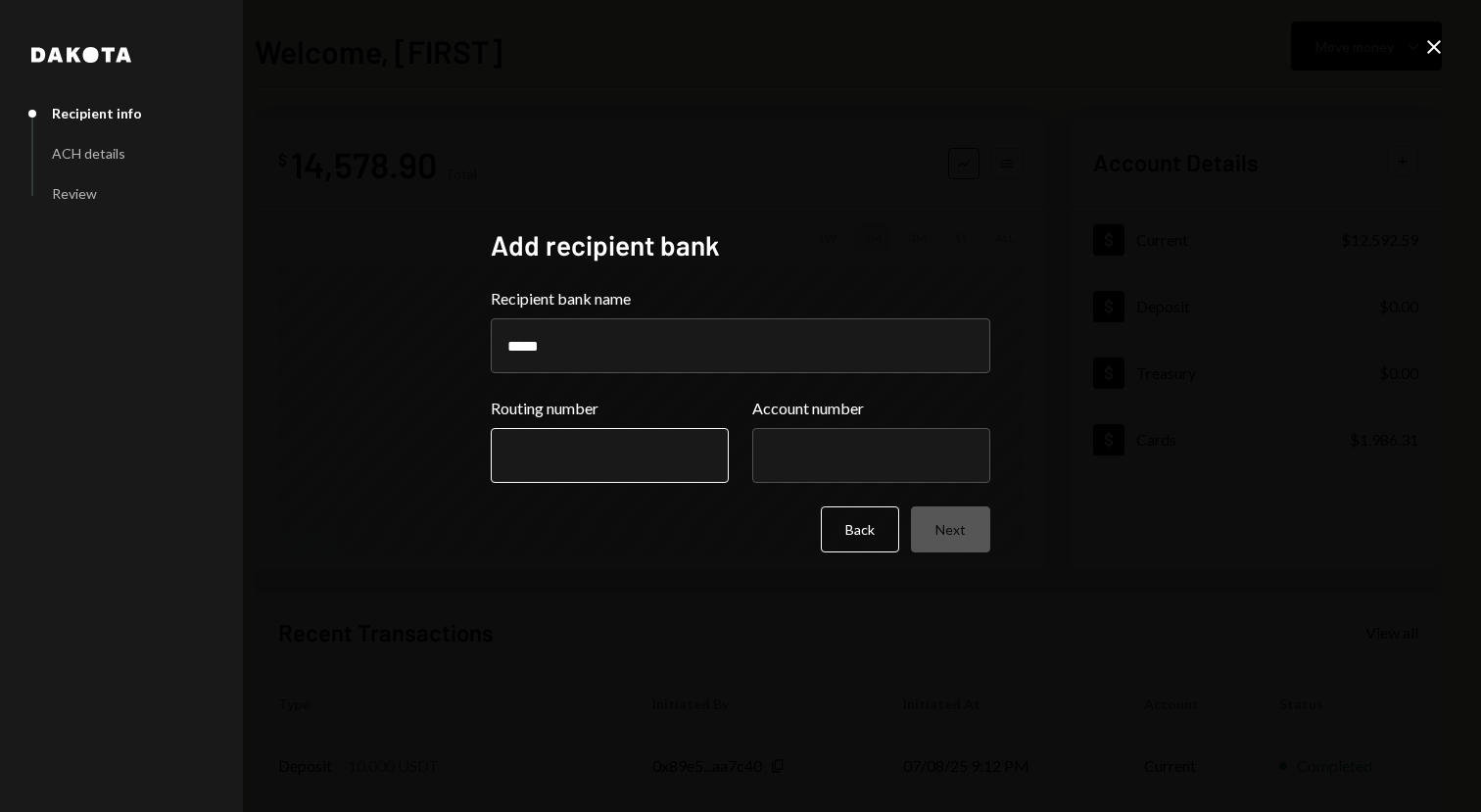 type on "*****" 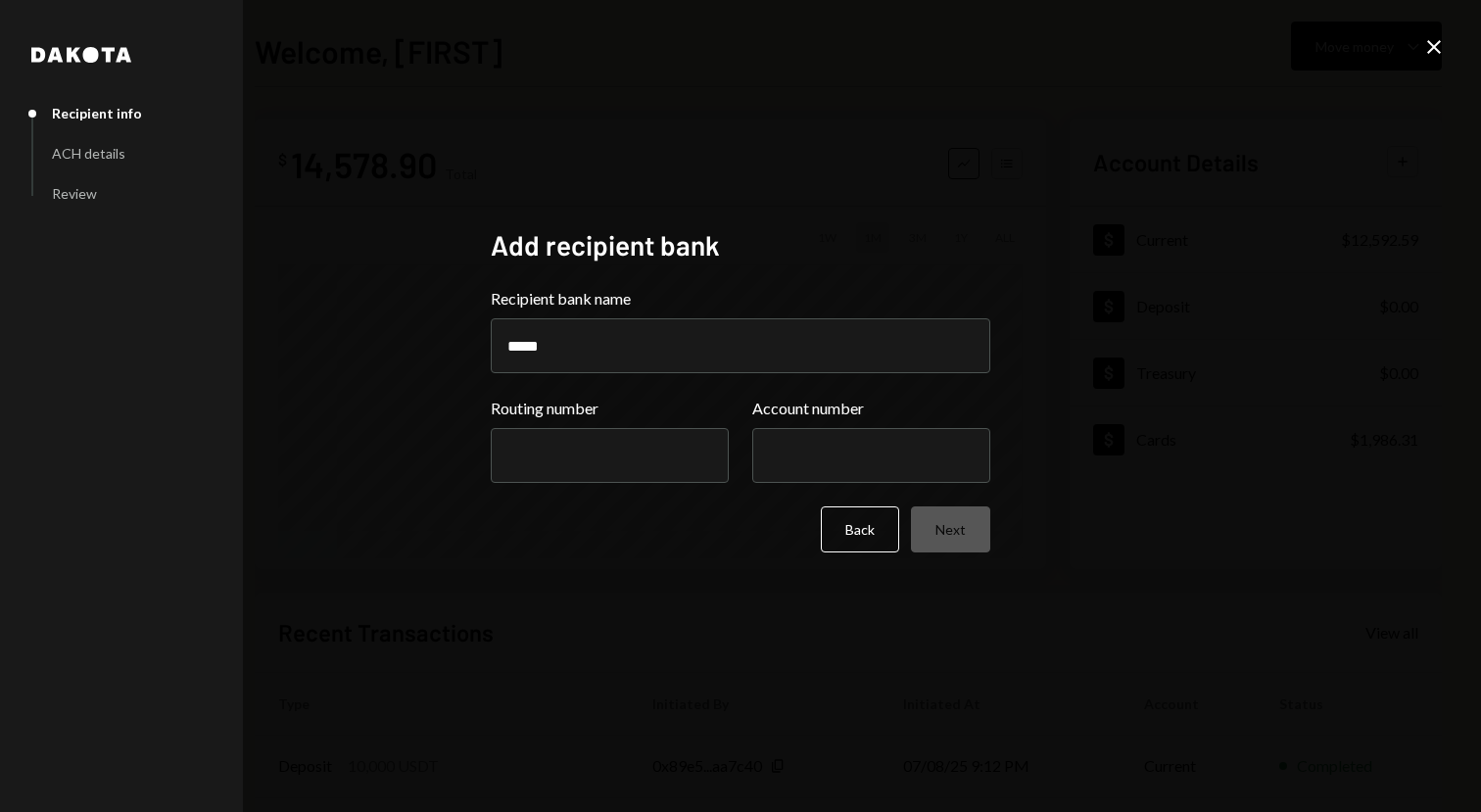 click at bounding box center [1434, 47] 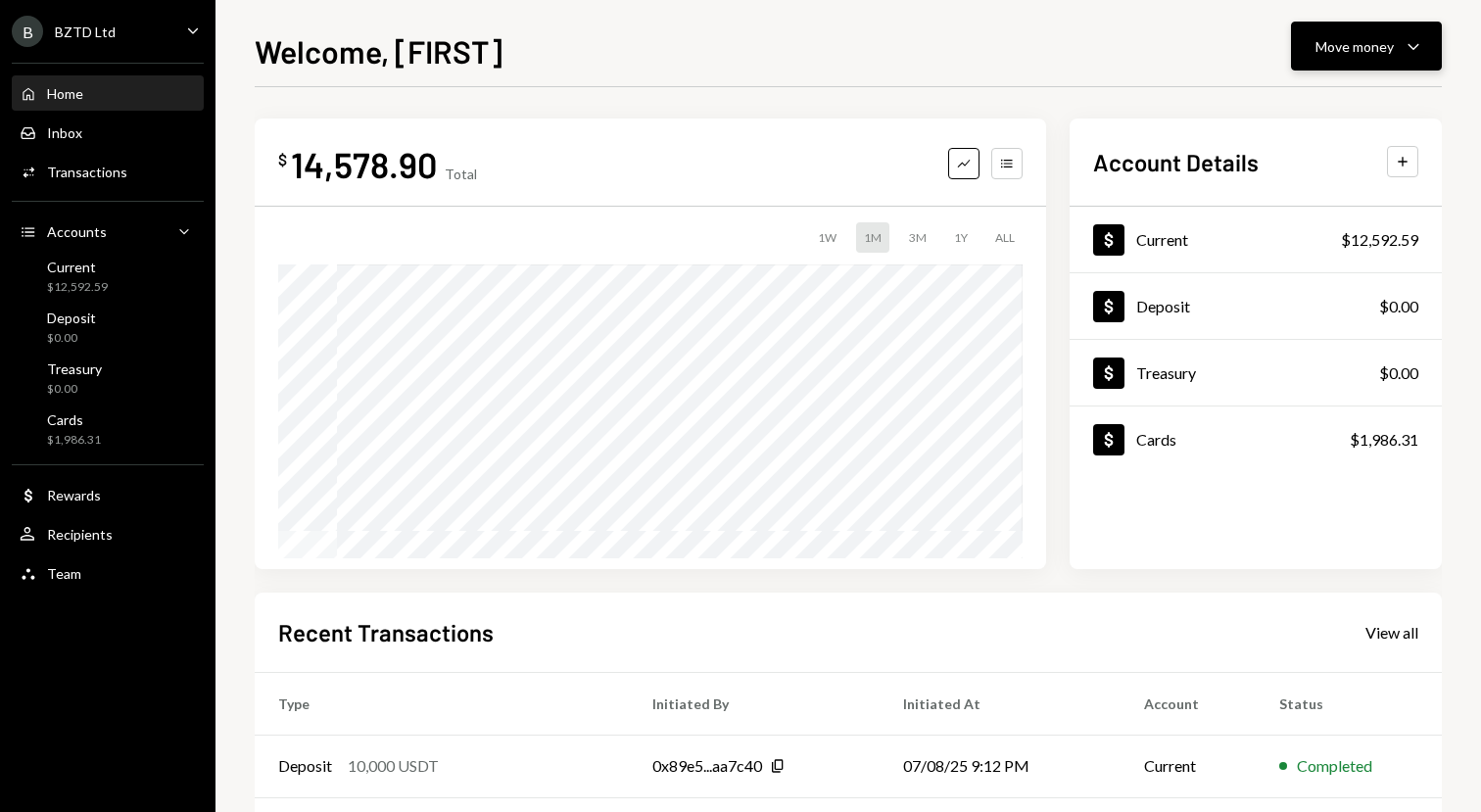 click on "Move money" at bounding box center (1355, 46) 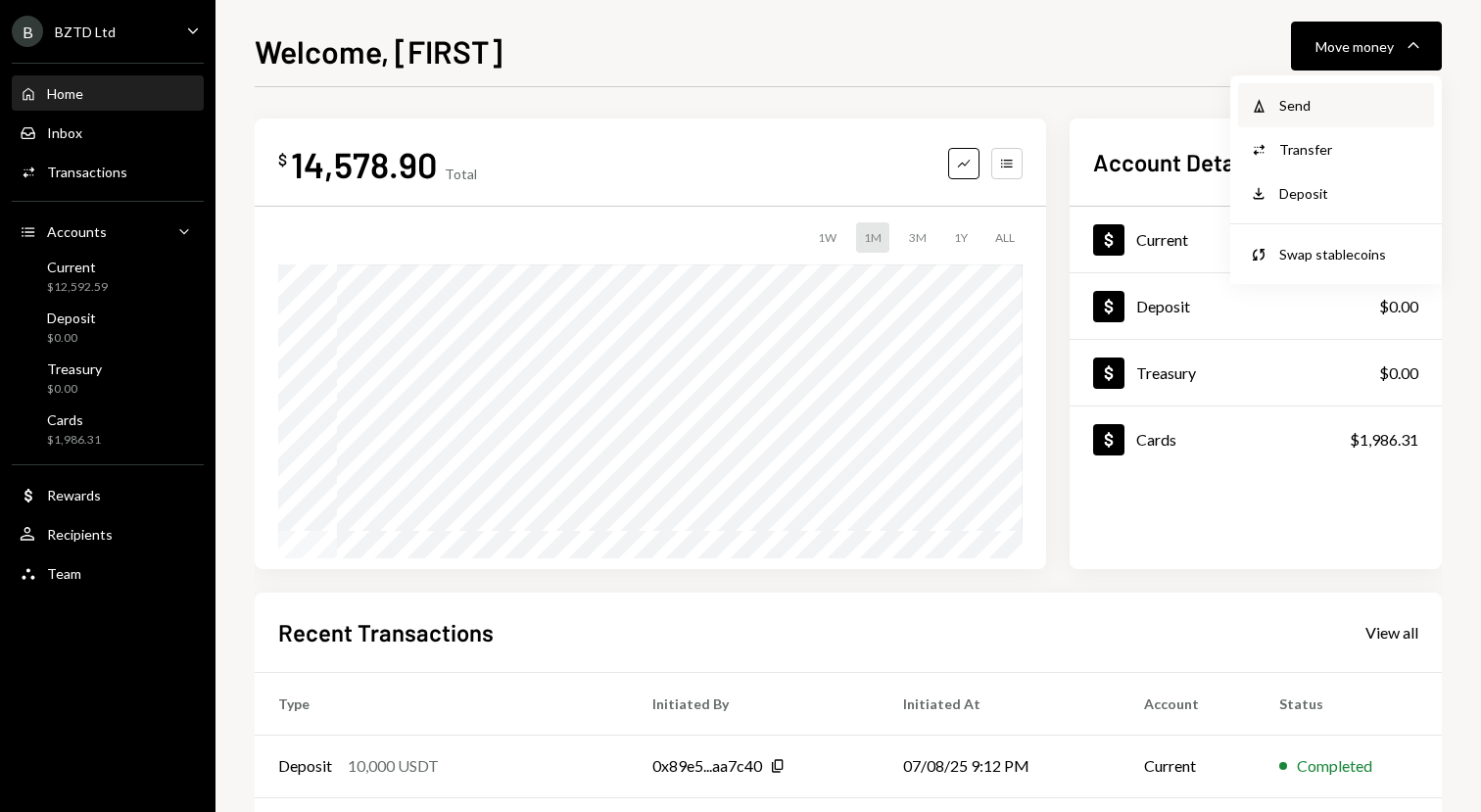 click on "Withdraw Send" at bounding box center (1336, 105) 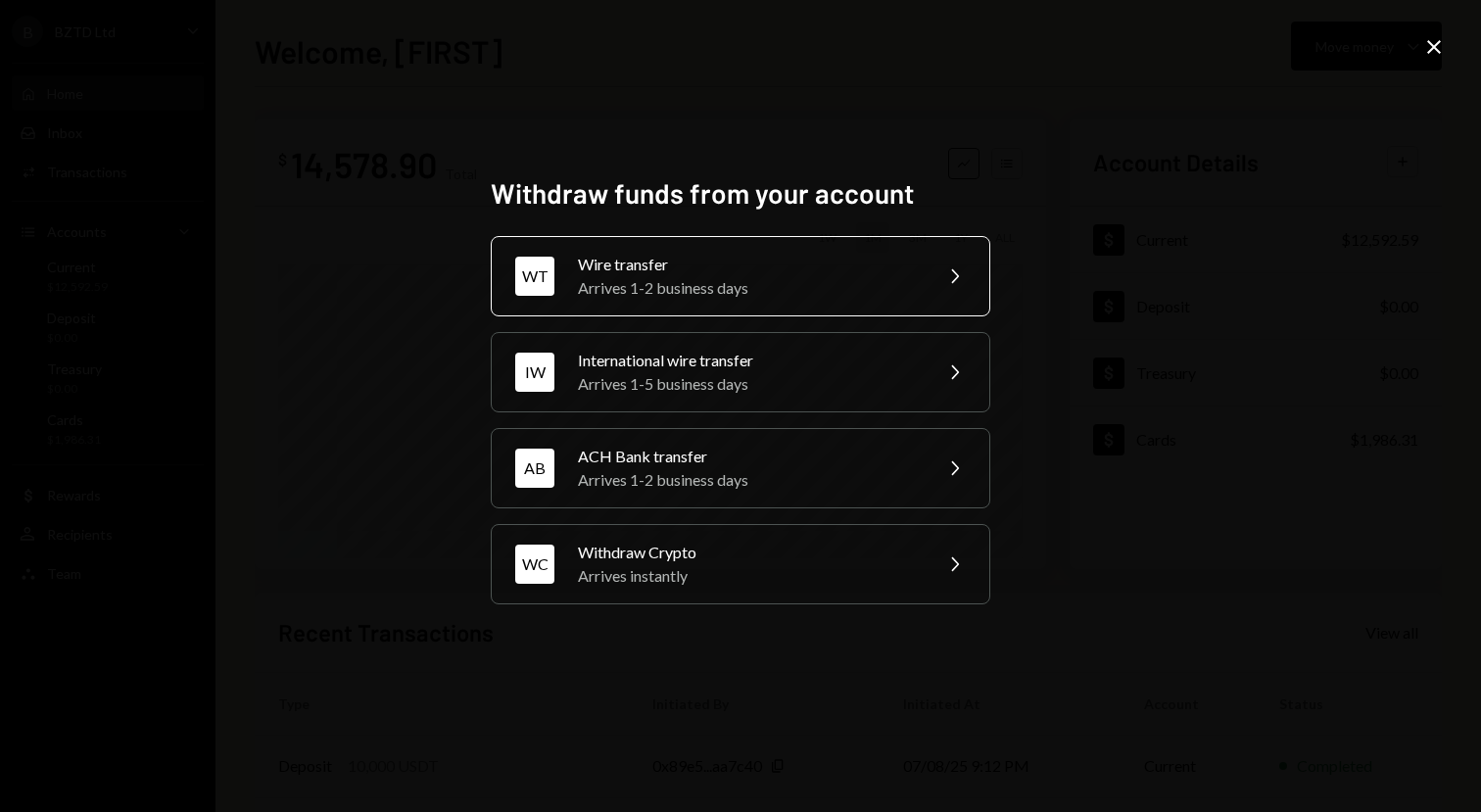 click on "Chevron Right" at bounding box center (954, 276) 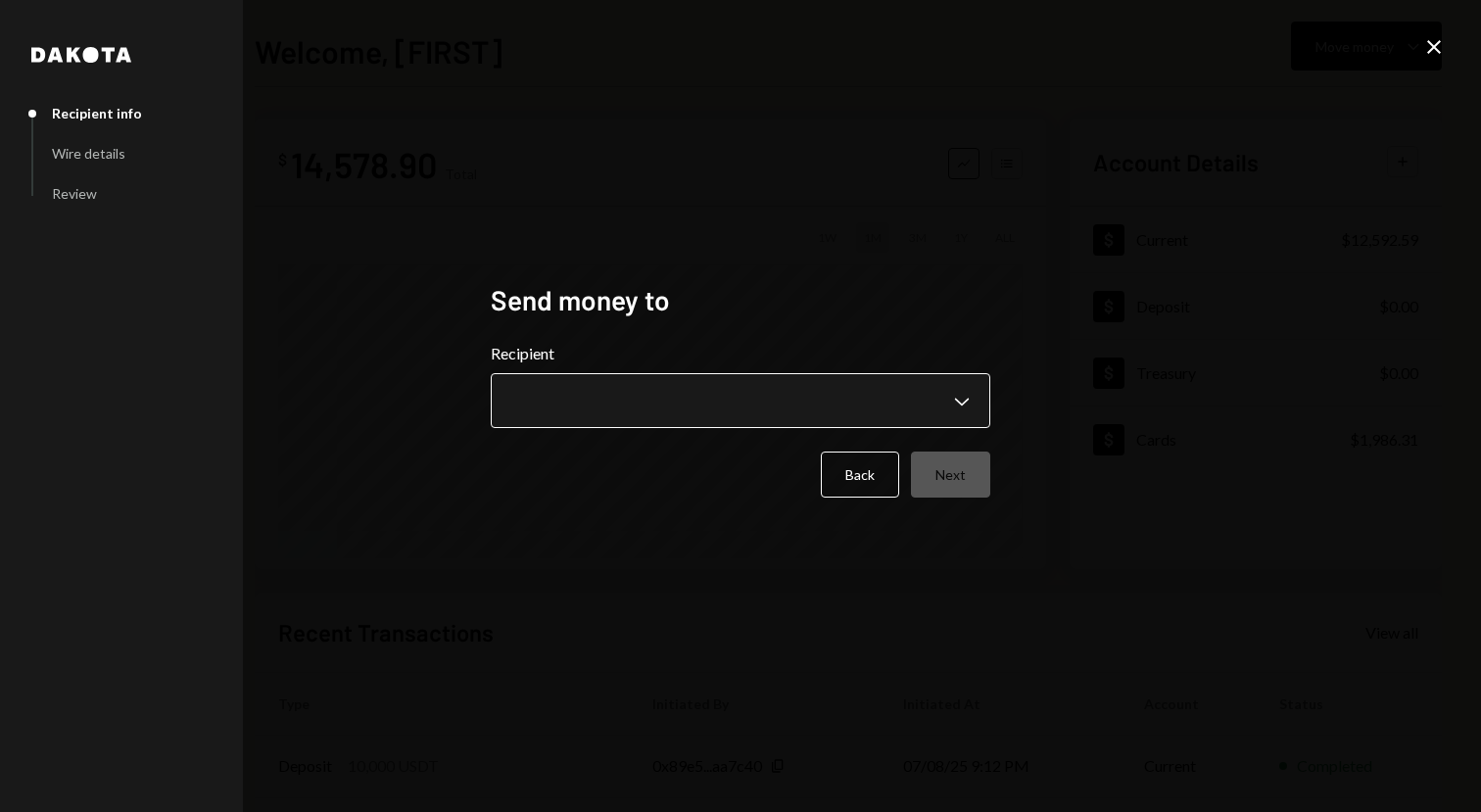 click on "**********" at bounding box center [740, 406] 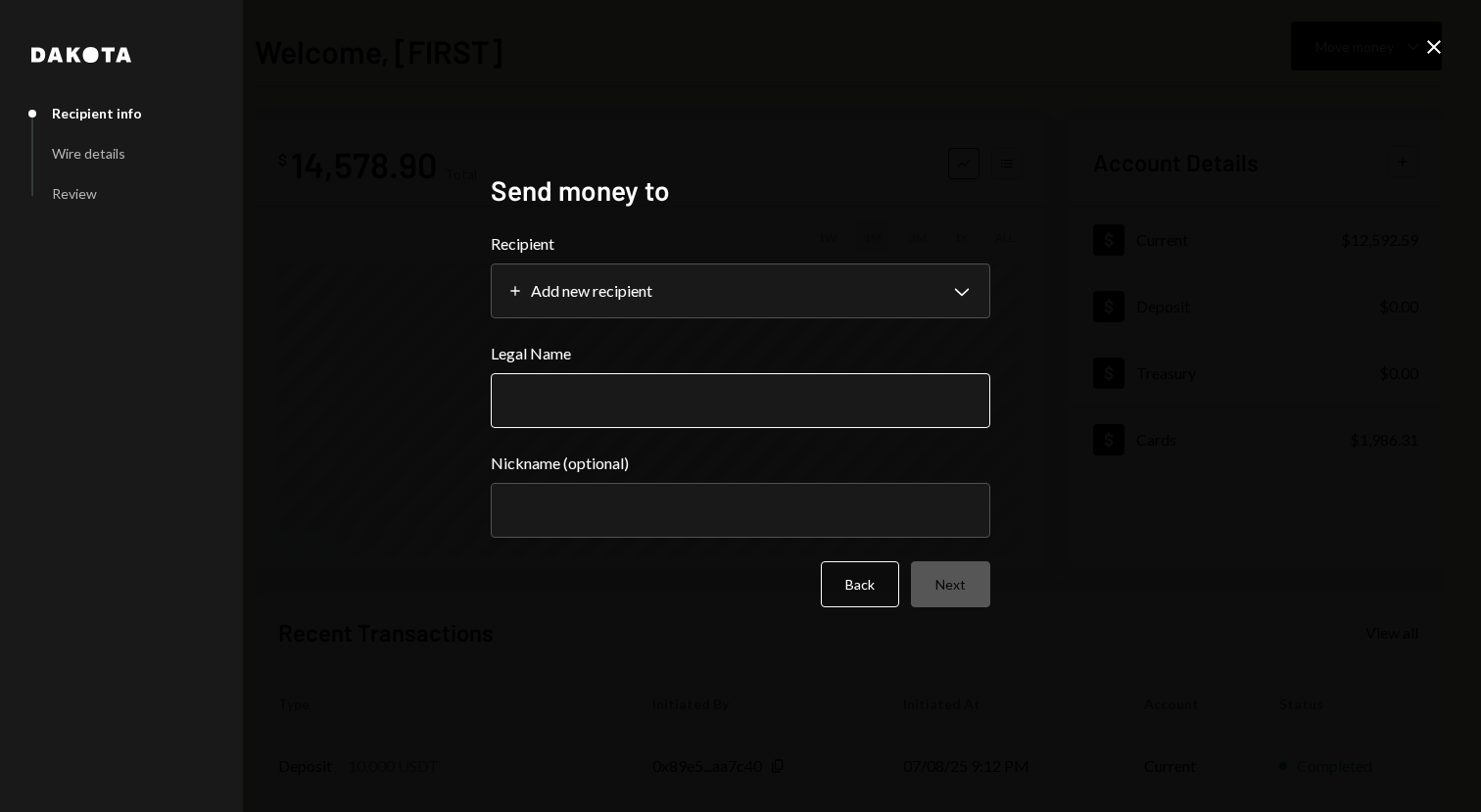 click on "Legal Name" at bounding box center [740, 401] 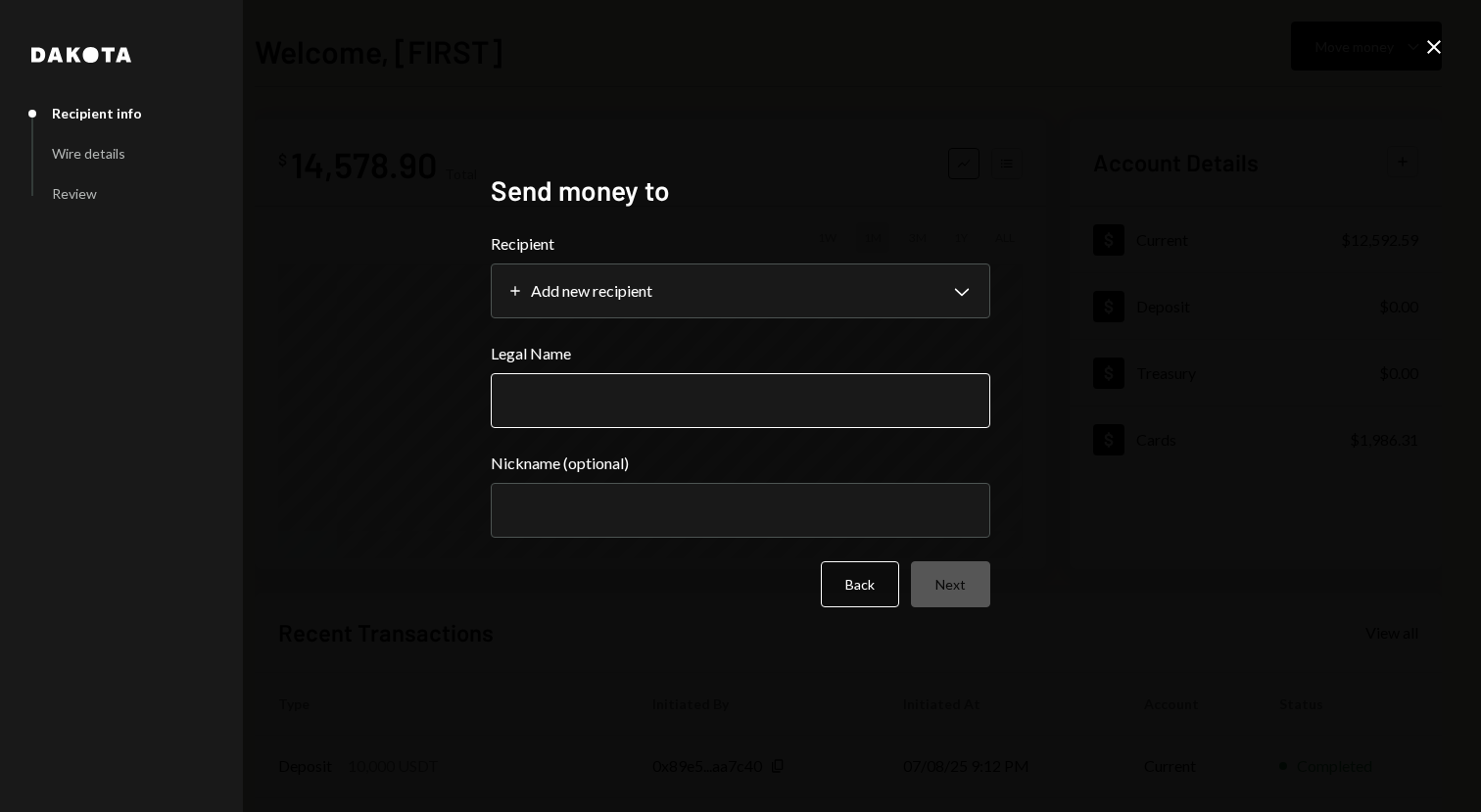 paste on "**********" 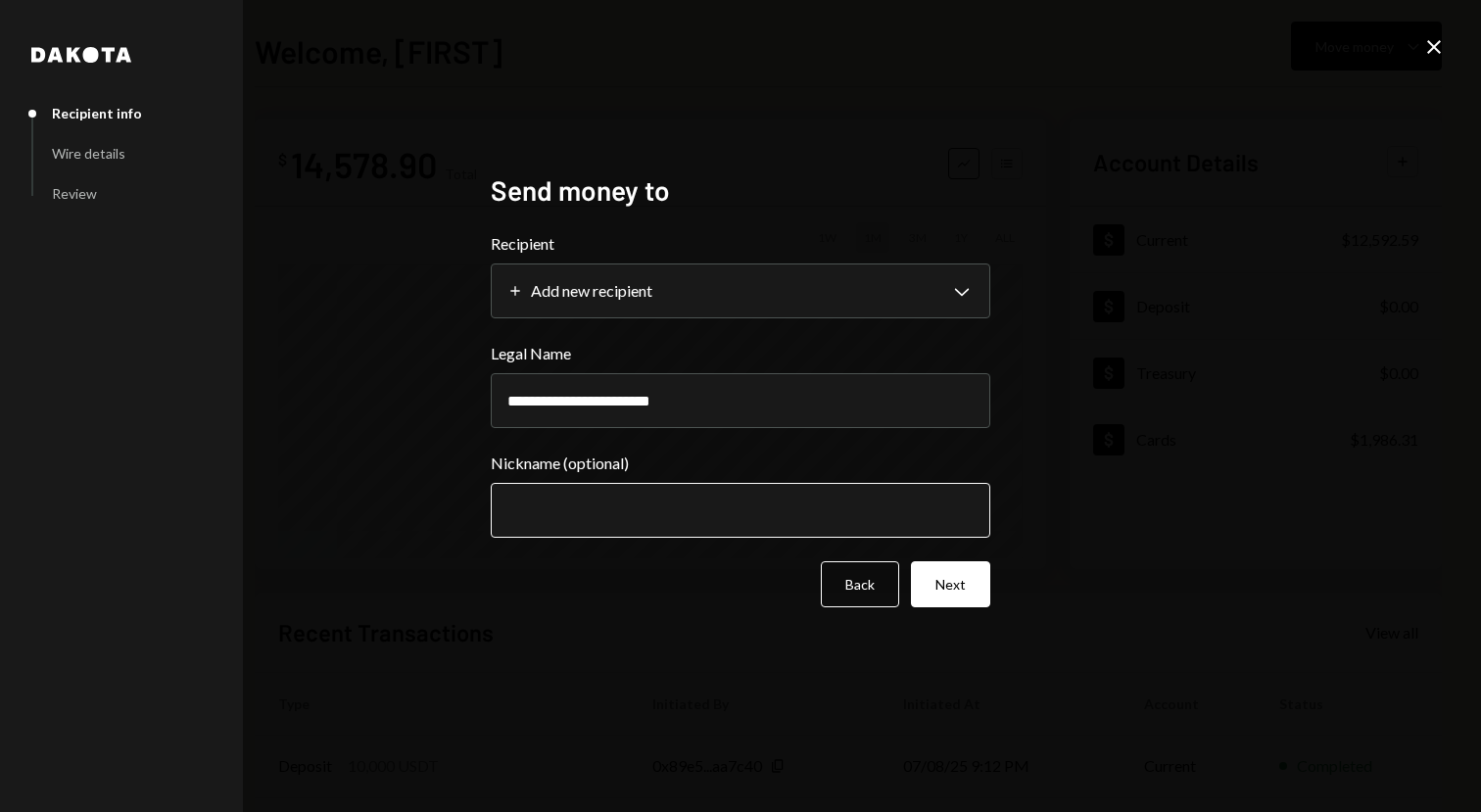 type on "**********" 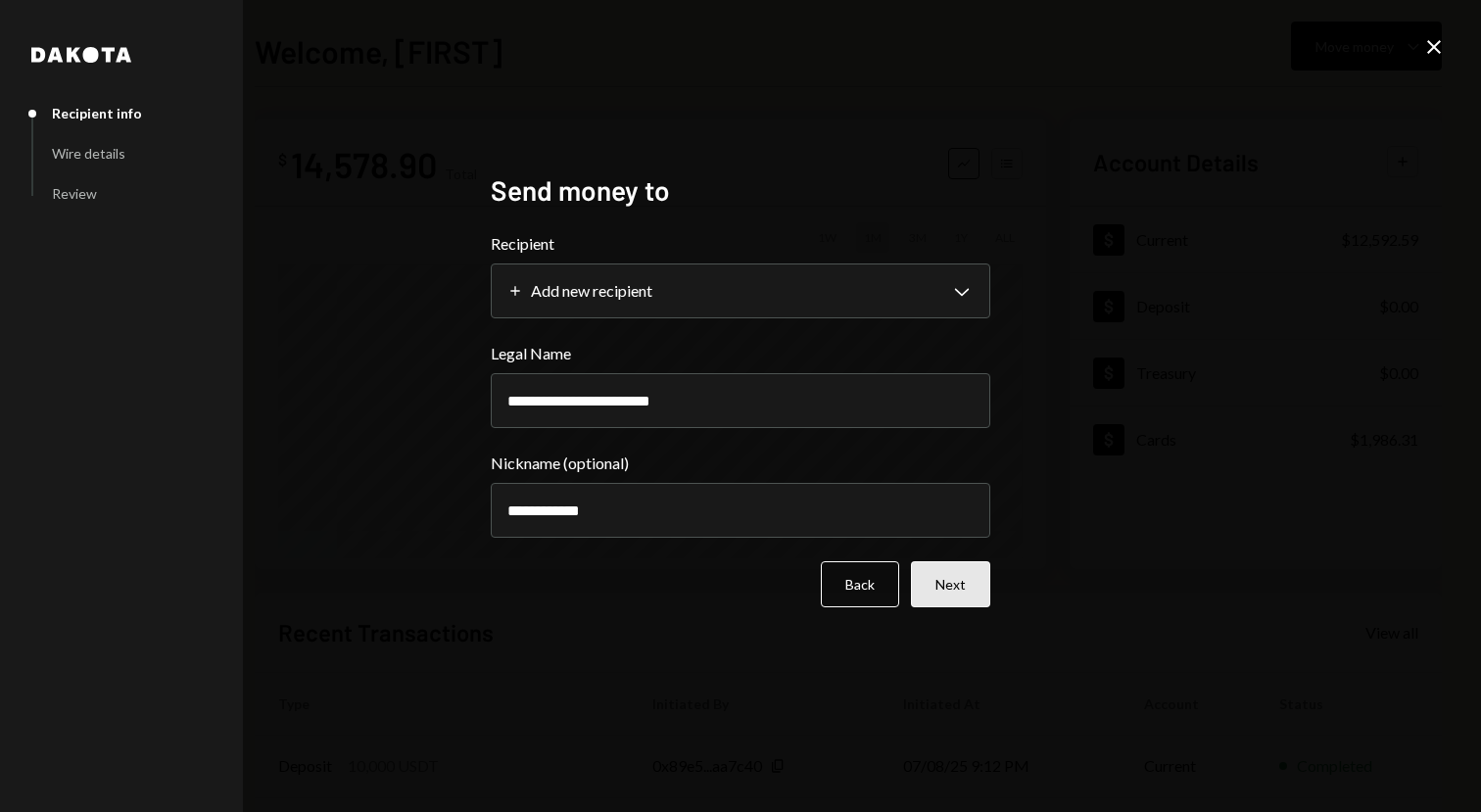 type on "**********" 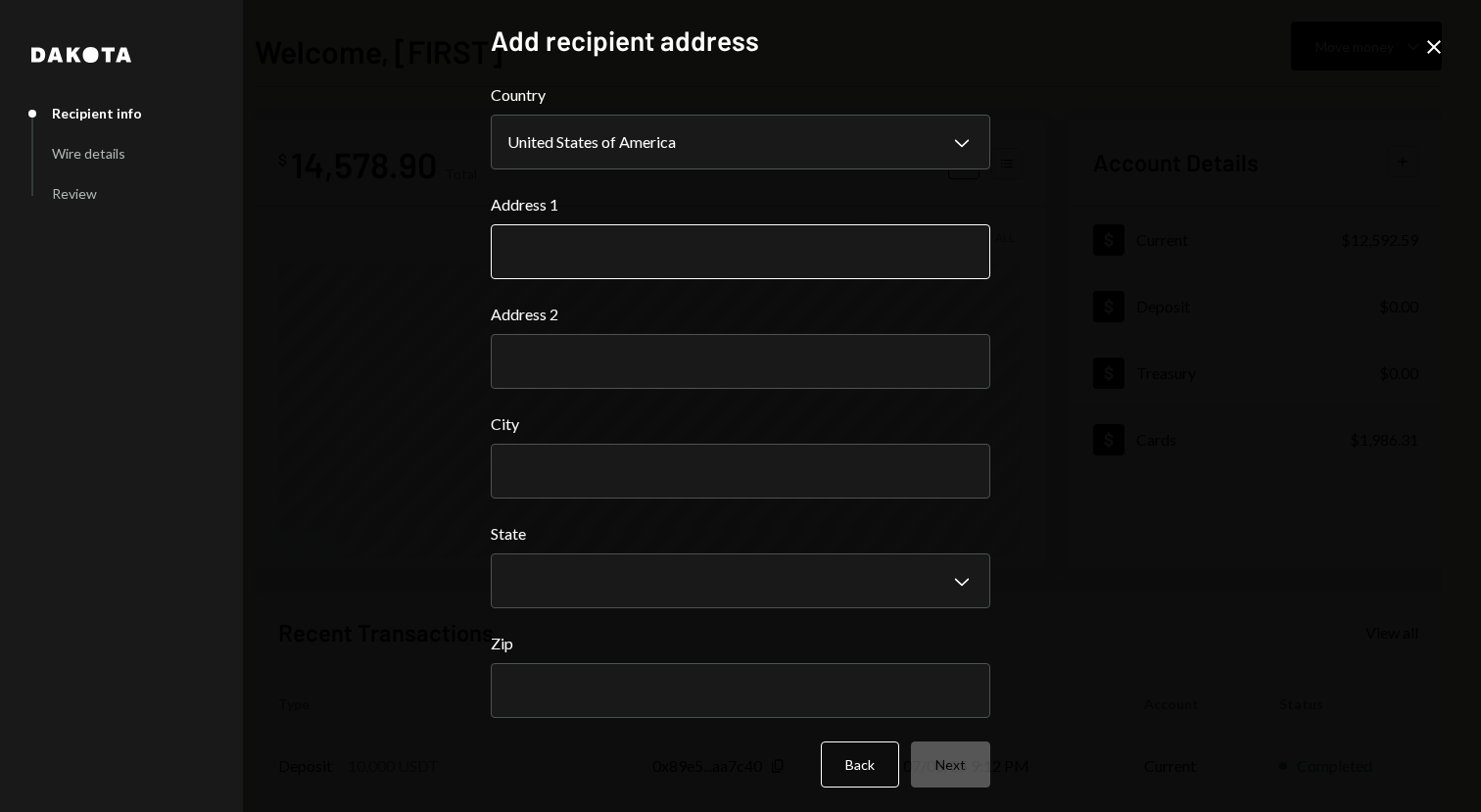 click on "Address 1" at bounding box center (740, 252) 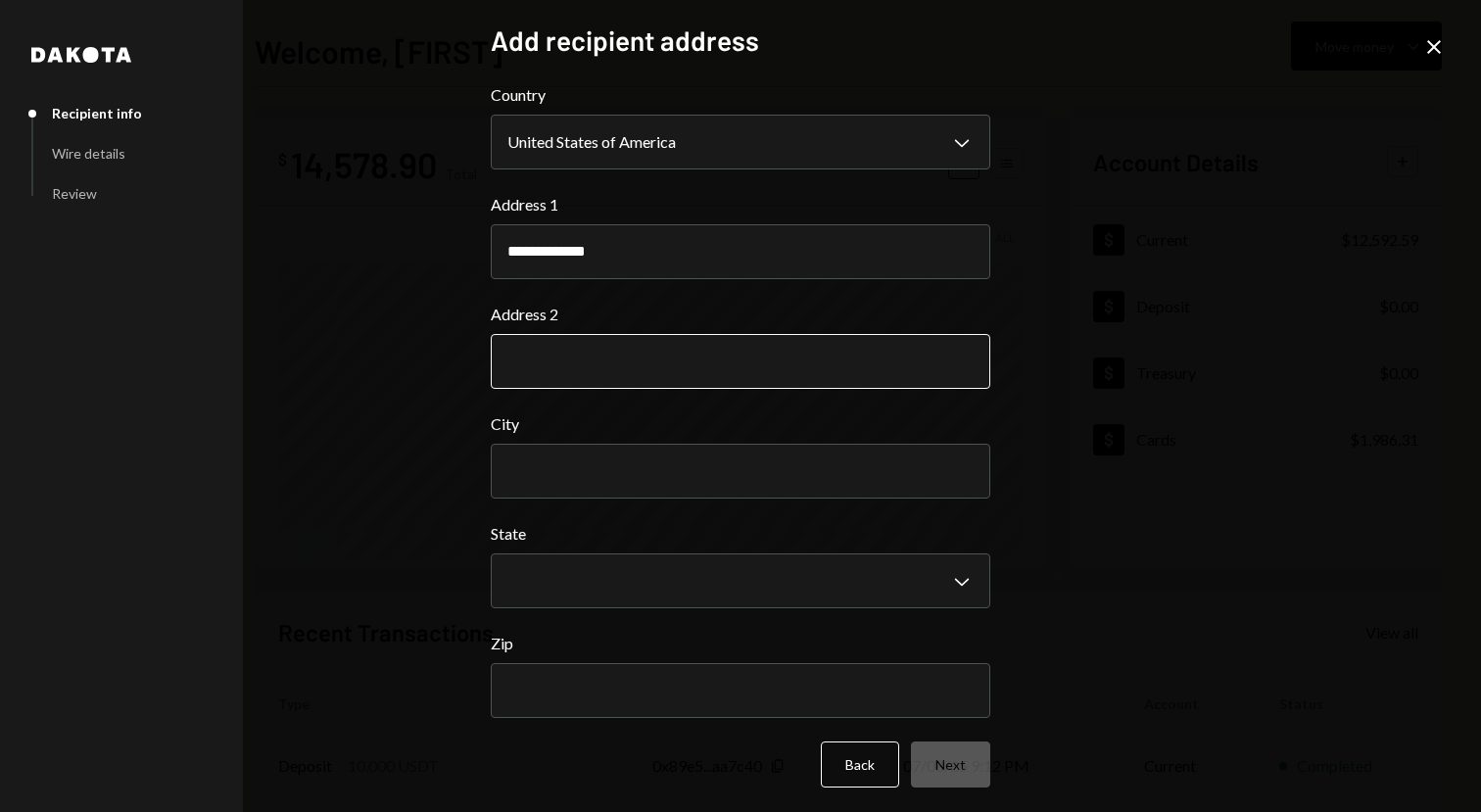 type on "**********" 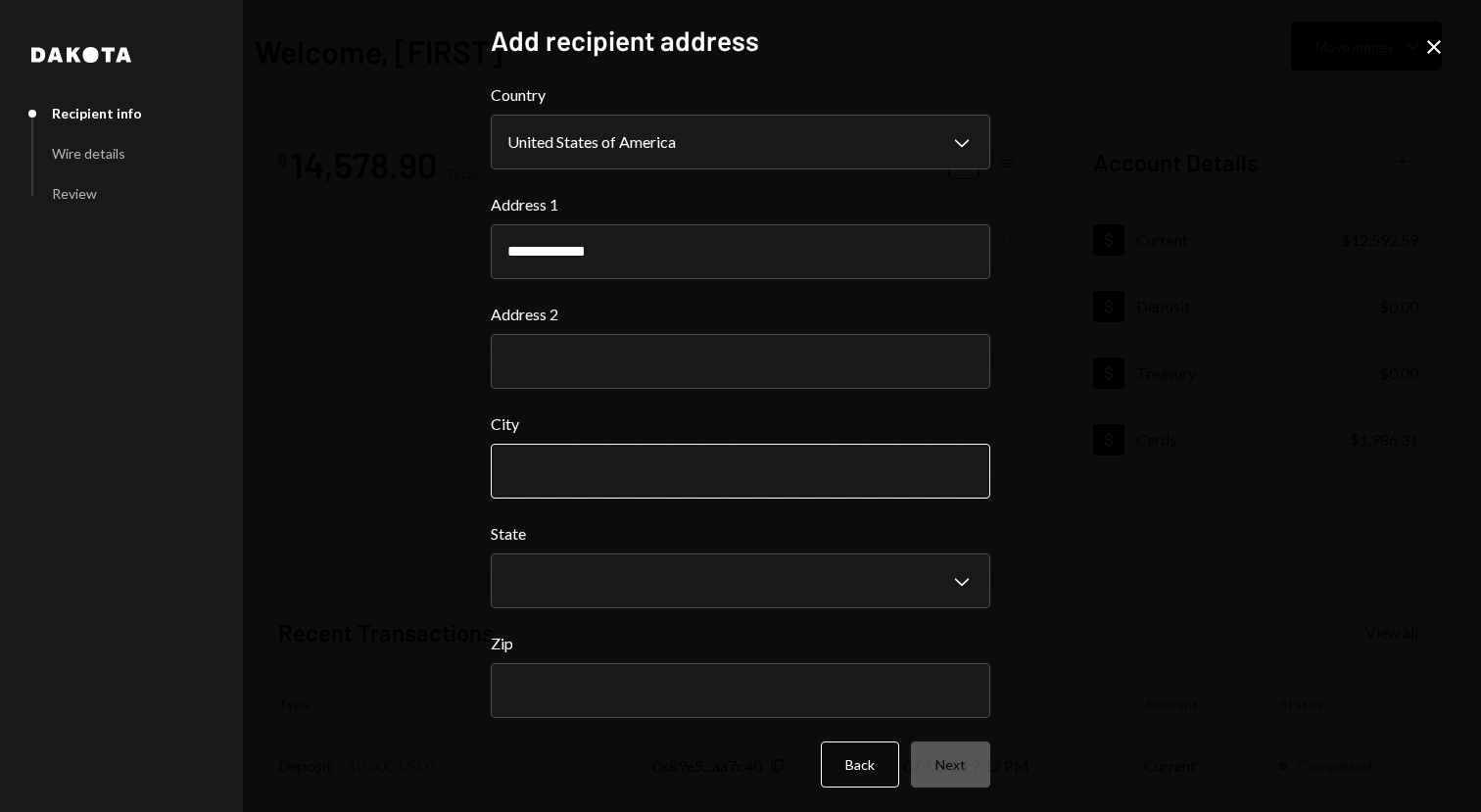 click on "City" at bounding box center (740, 471) 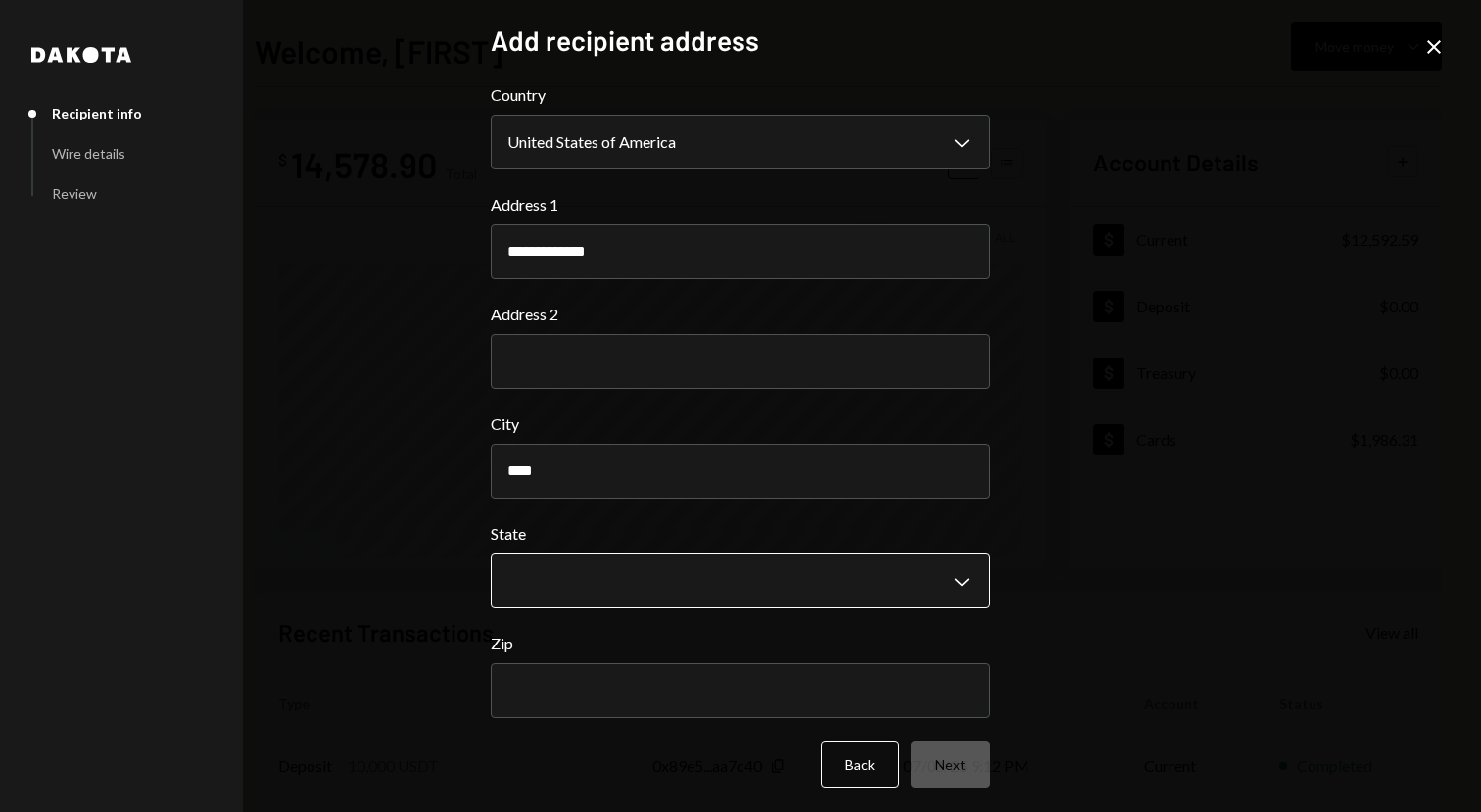 type on "****" 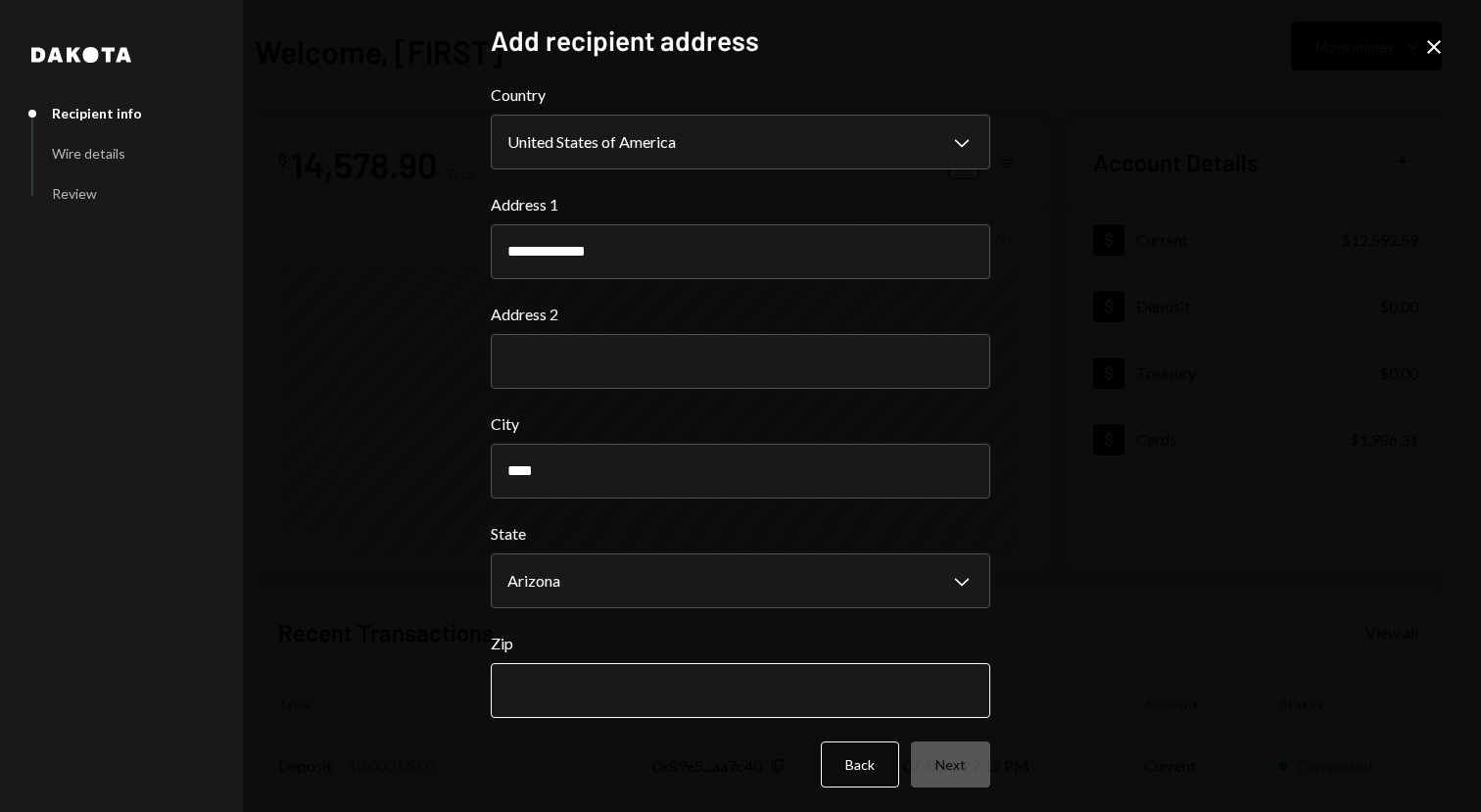click on "Zip" at bounding box center (740, 691) 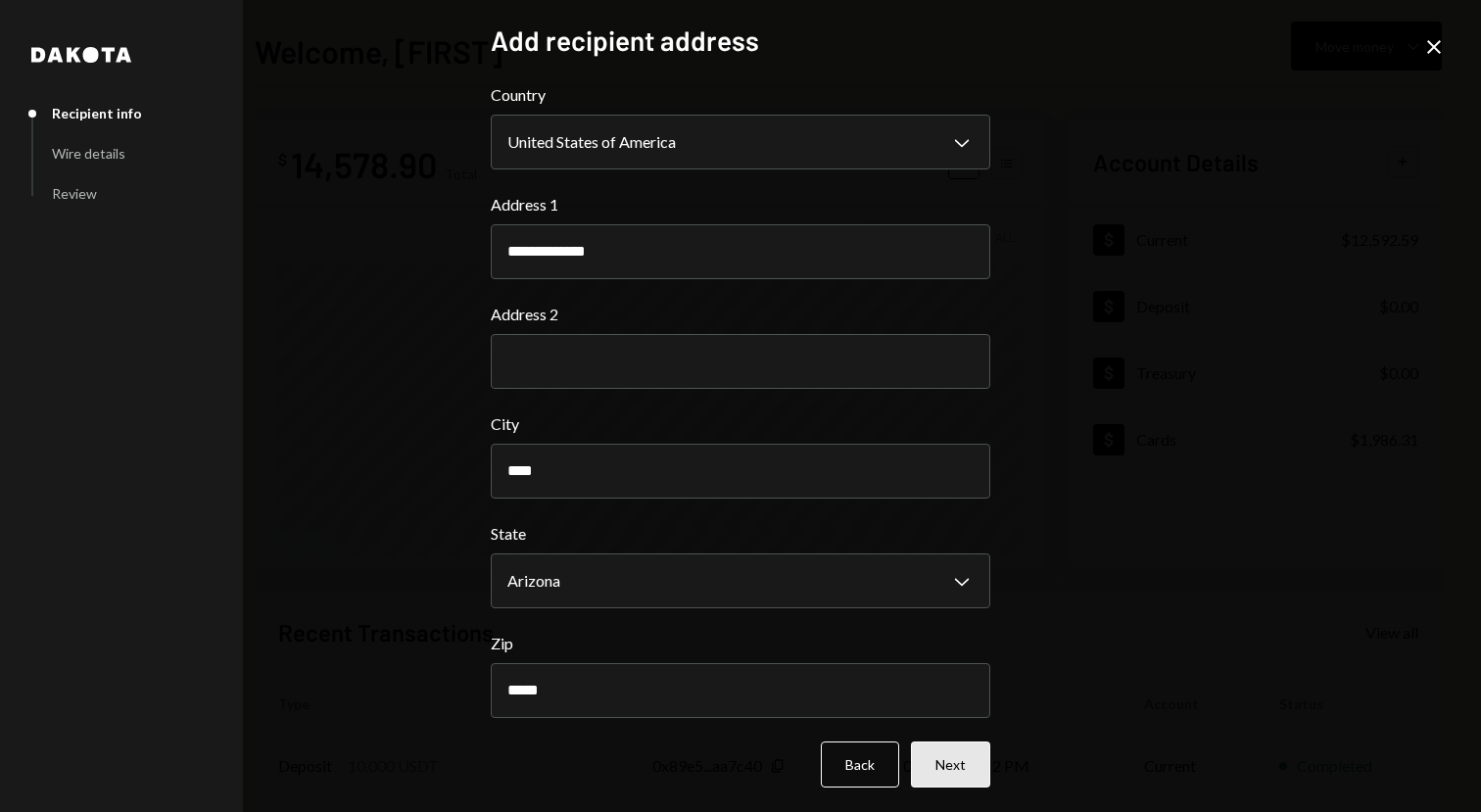 type on "*****" 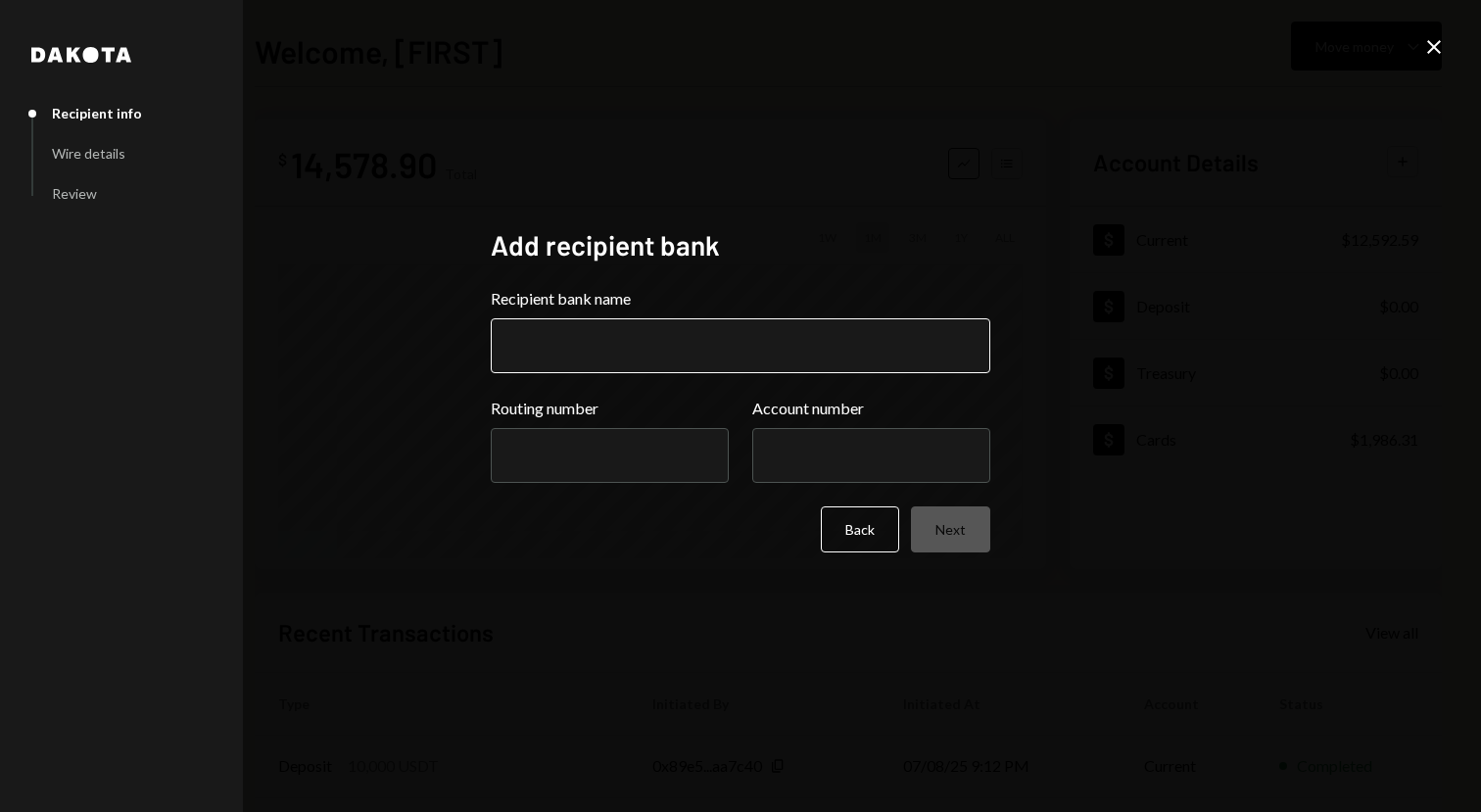 click on "Recipient bank name" at bounding box center [740, 346] 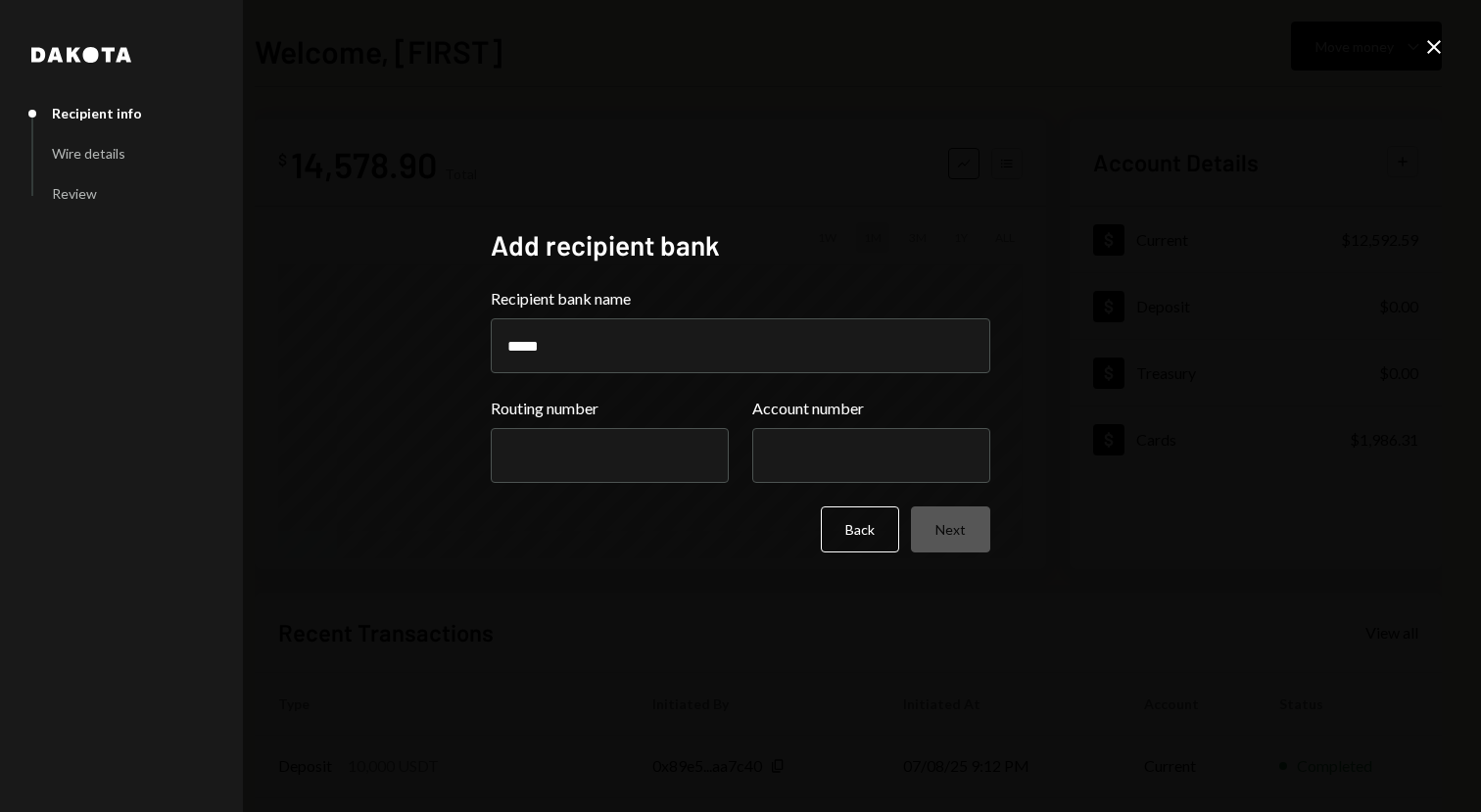 type on "*****" 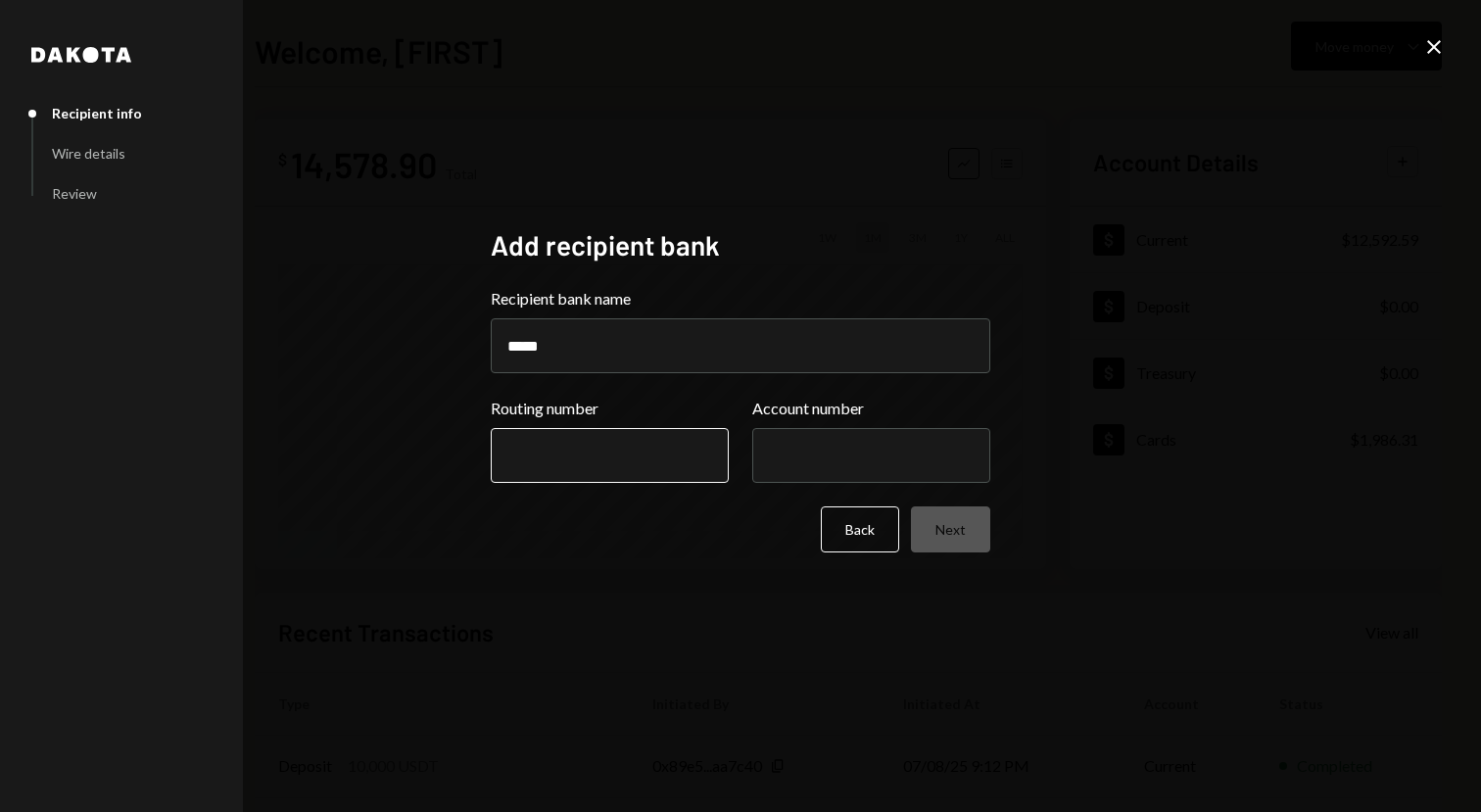 click on "Routing number" at bounding box center (609, 455) 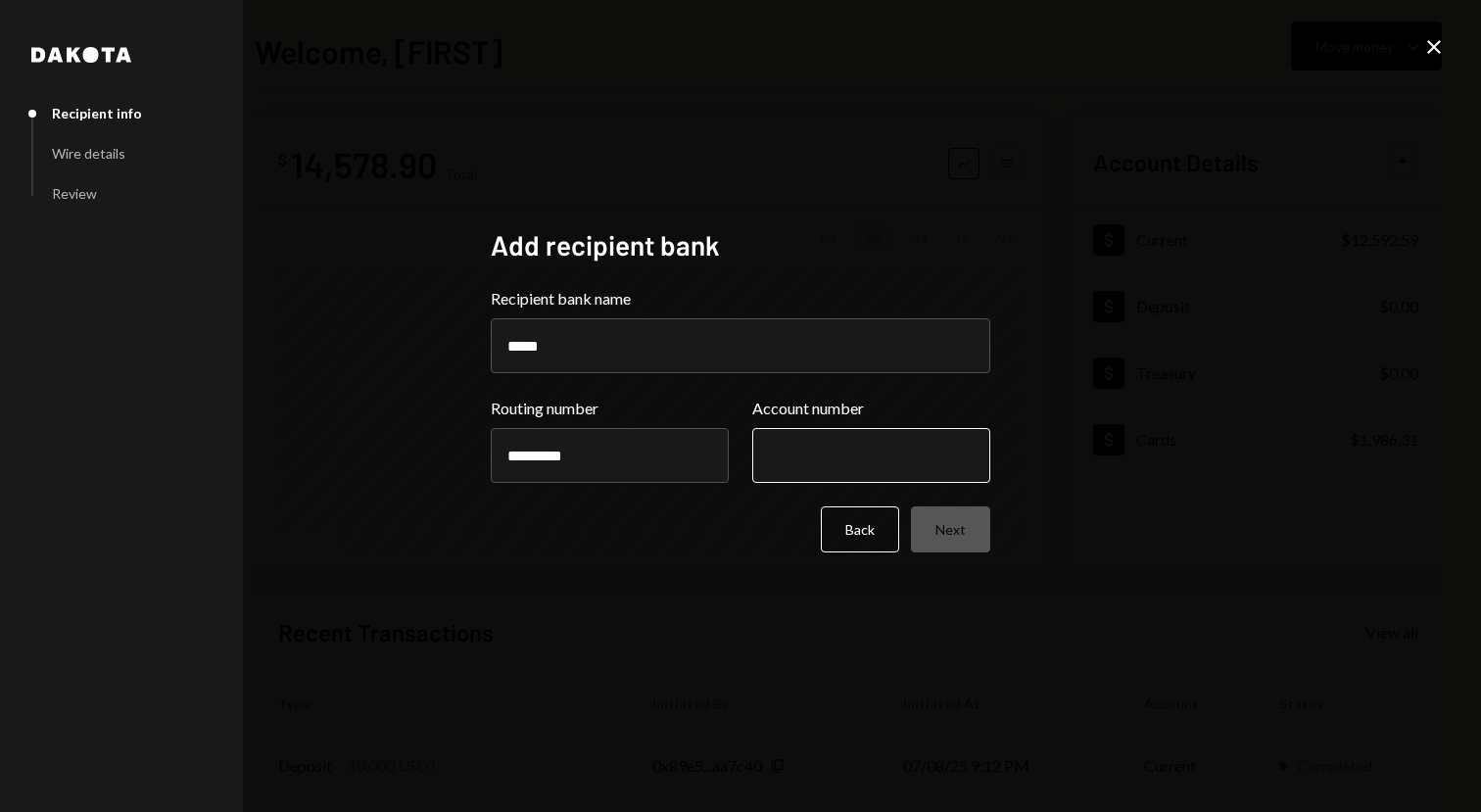 type on "*********" 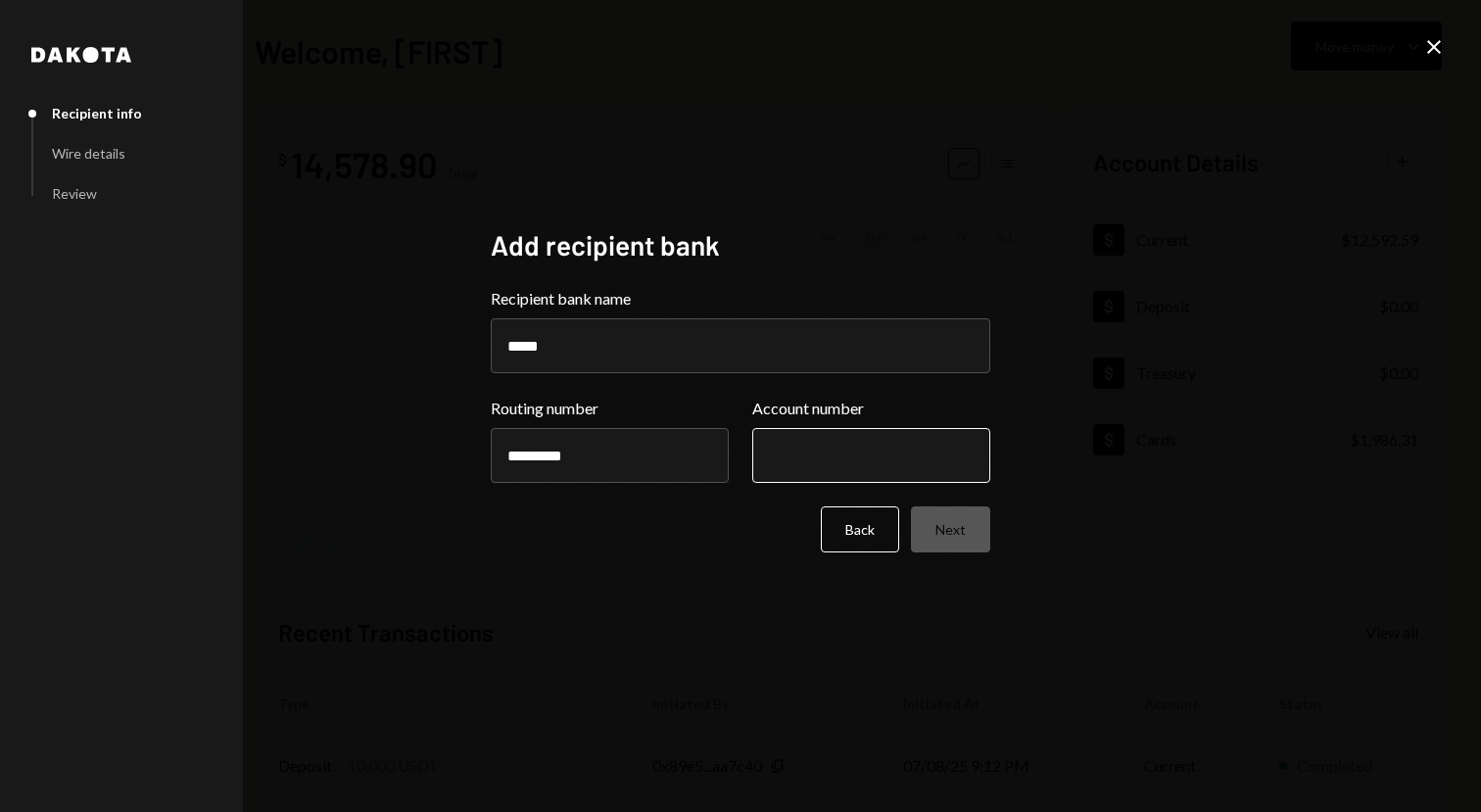 paste on "*********" 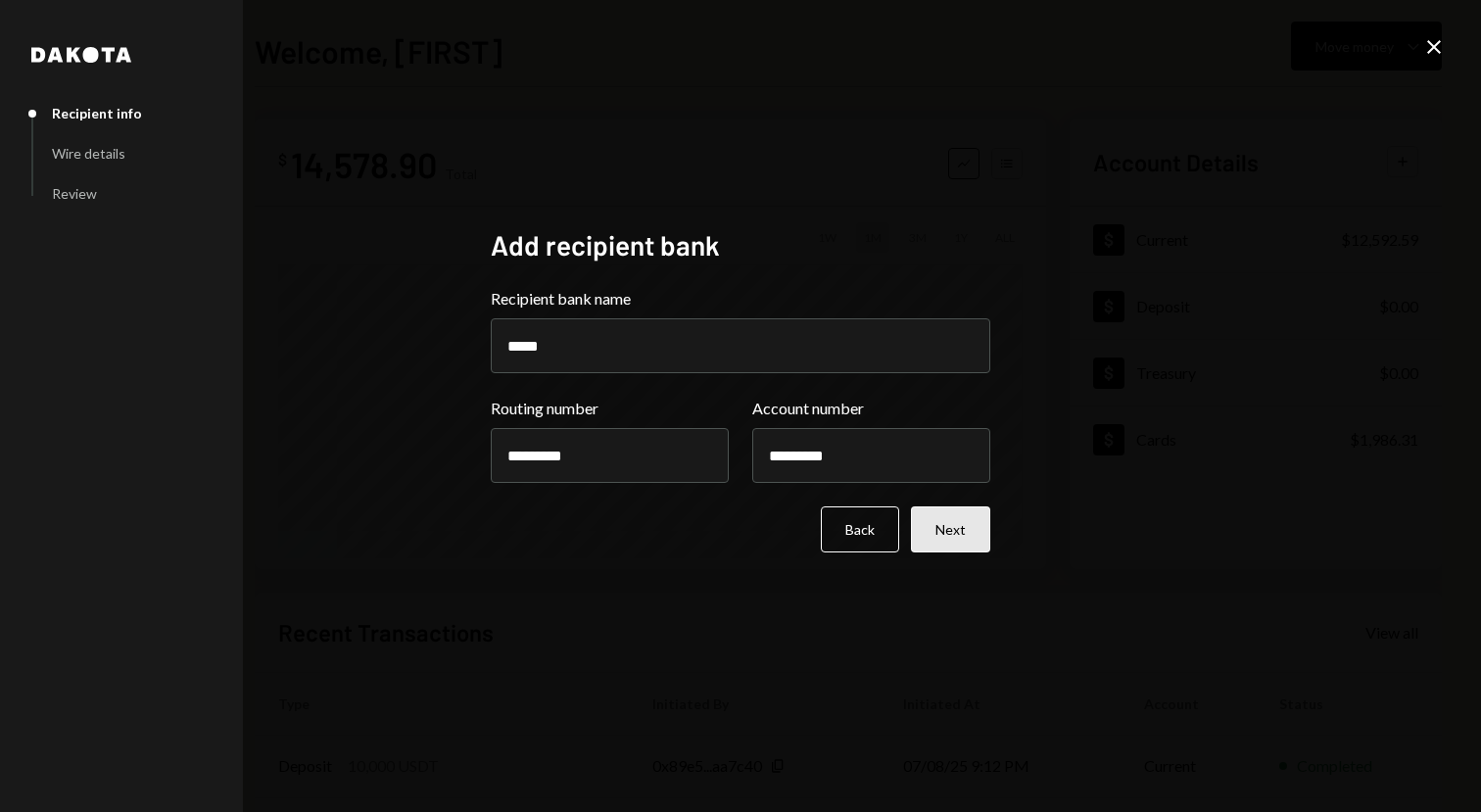 type on "*********" 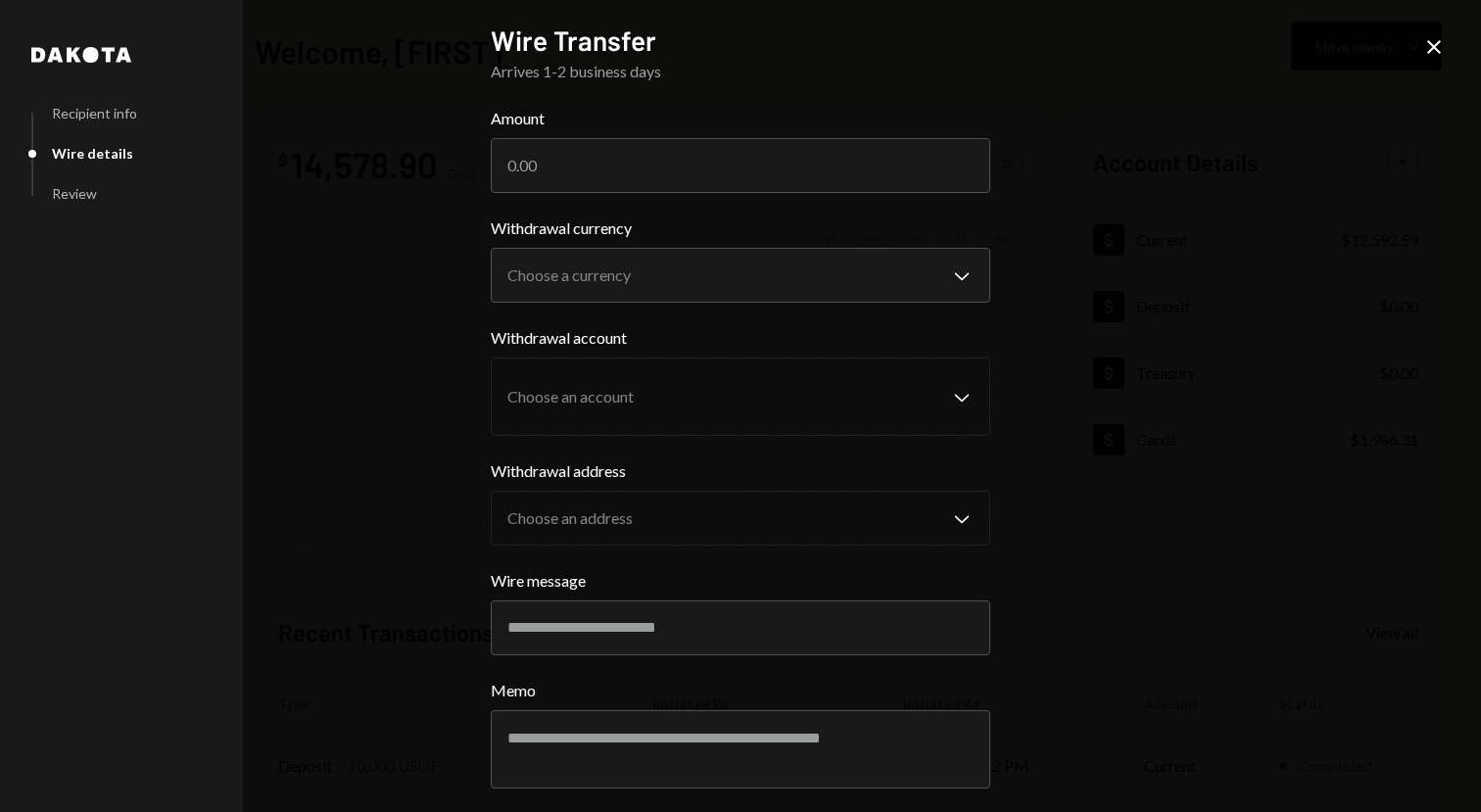 drag, startPoint x: 581, startPoint y: 166, endPoint x: 464, endPoint y: 163, distance: 117.03846 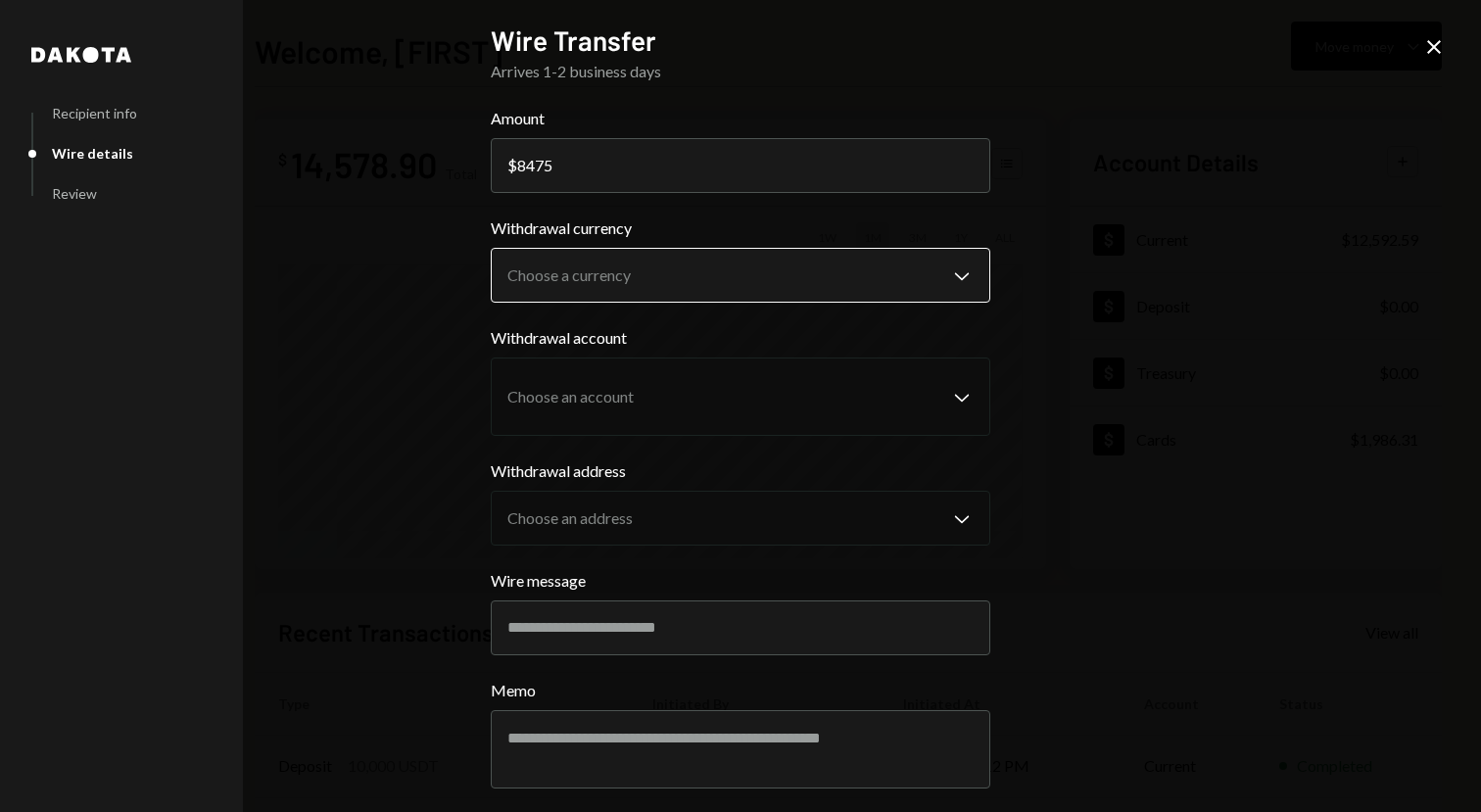 type on "8475" 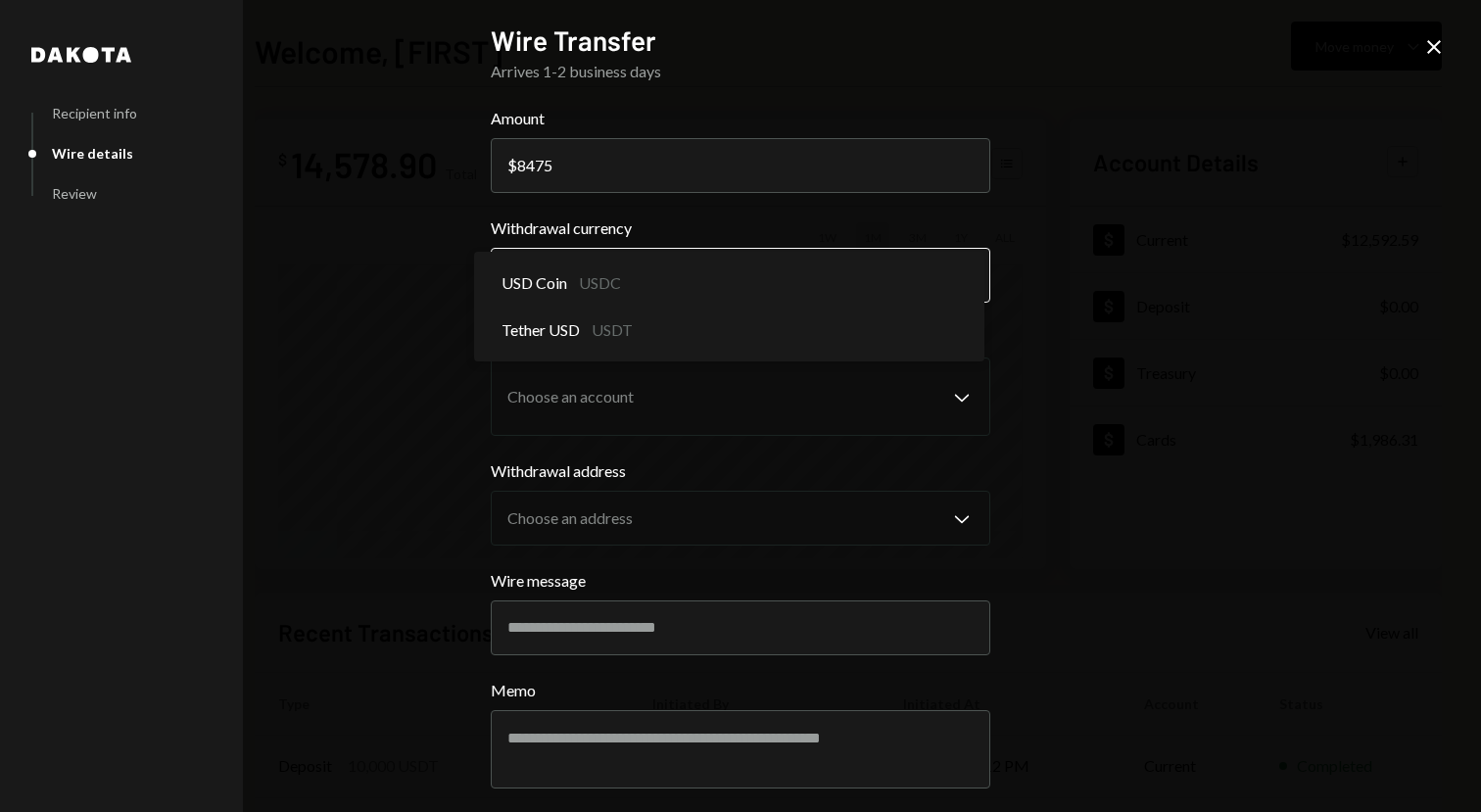 click on "B BZTD Ltd Caret Down Home Home Inbox Inbox Activities Transactions Accounts Accounts Caret Down Current $12,592.59 Deposit $0.00 Treasury $0.00 Cards $1,986.31 Dollar Rewards User Recipients Team Team Welcome, [FIRST] Move money Caret Down $ 14,578.90 Total Graph Accounts 1W 1M 3M 1Y ALL Account Details Plus Dollar Current $12,592.59 Dollar Deposit $0.00 Dollar Treasury $0.00 Dollar Cards $1,986.31 Recent Transactions View all Type Initiated By Initiated At Account Status Deposit 10,000  USDT 0x89e5...aa7c40 Copy 07/08/25 9:12 PM Current Completed Bank Payment $6,014.41 [FIRST] [LAST] 07/04/25 1:03 PM Current Completed Deposit 3,262.06  USDT 0xA9D1...1d3E43 Copy 07/04/25 12:44 PM Current Completed Stablecoin Conversion $3,265.00 [FIRST] [LAST] 07/04/25 12:39 PM Current Completed Deposit 3,260.4883  USDC 0xAe2D...9c673F Copy 07/04/25 12:01 PM Current Completed /dashboard Dakota Recipient info Wire details Review Wire Transfer Arrives 1-2 business days Amount $ 8475 Withdrawal currency Choose a currency Memo" at bounding box center (740, 406) 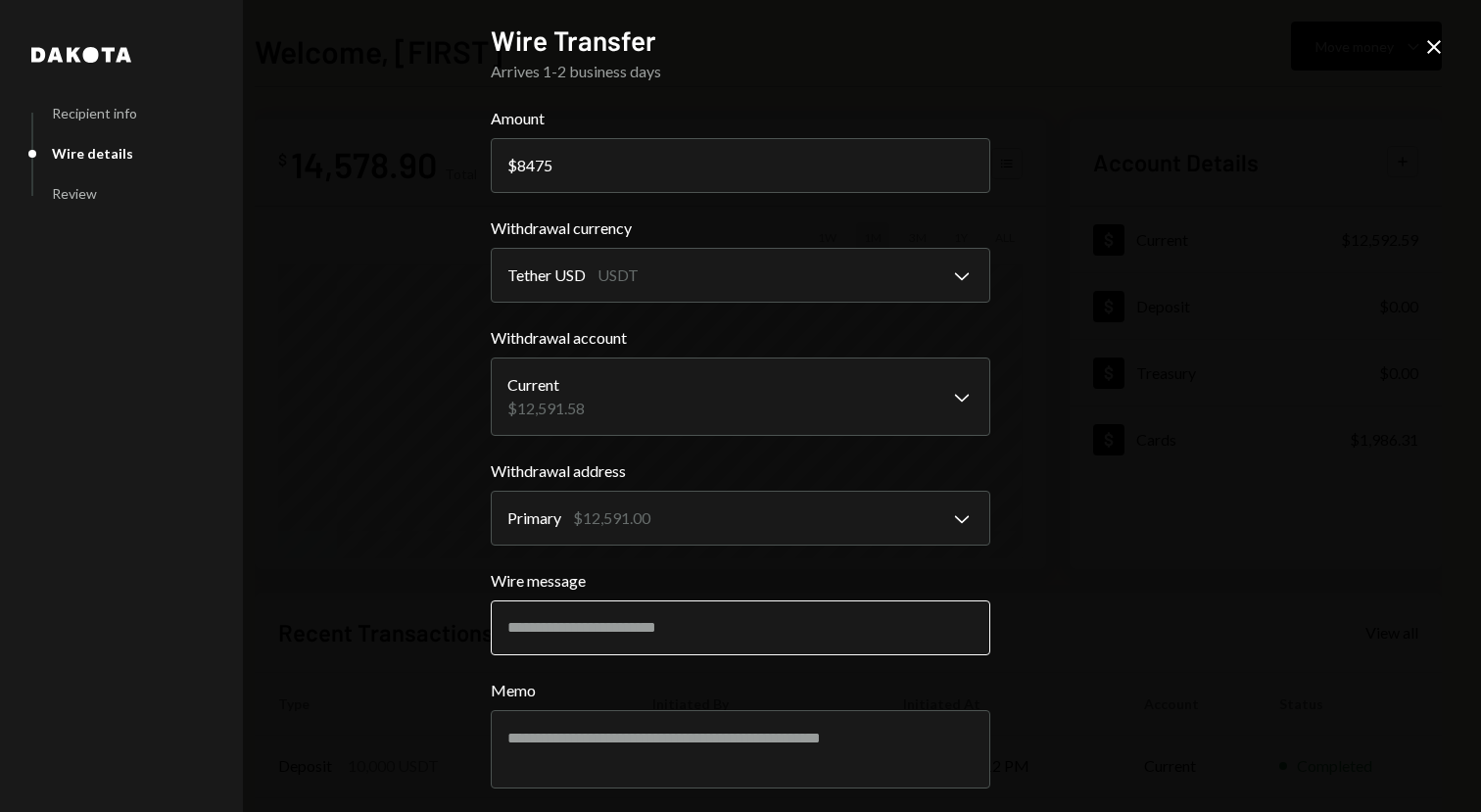 click on "Wire message" at bounding box center (740, 628) 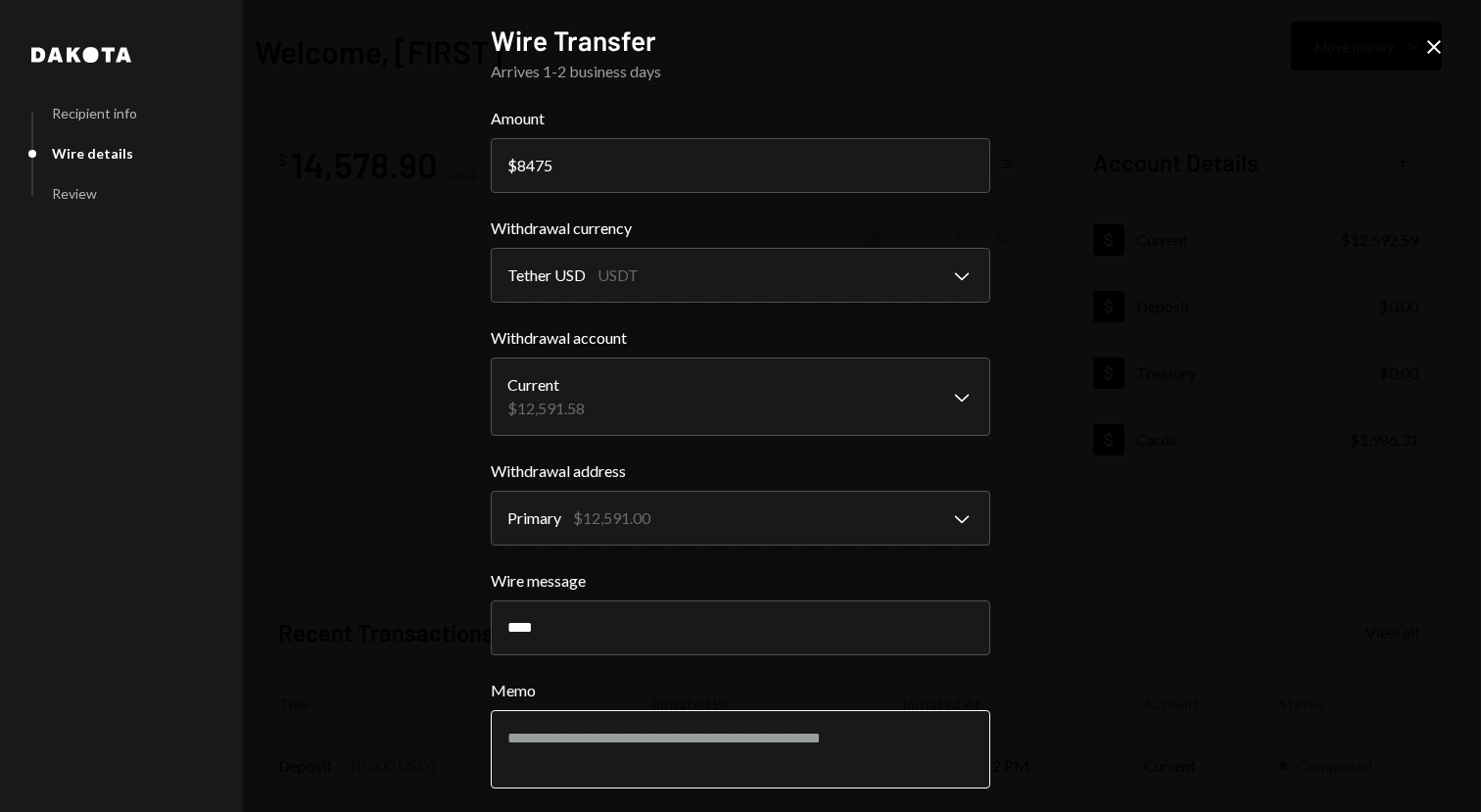 type on "****" 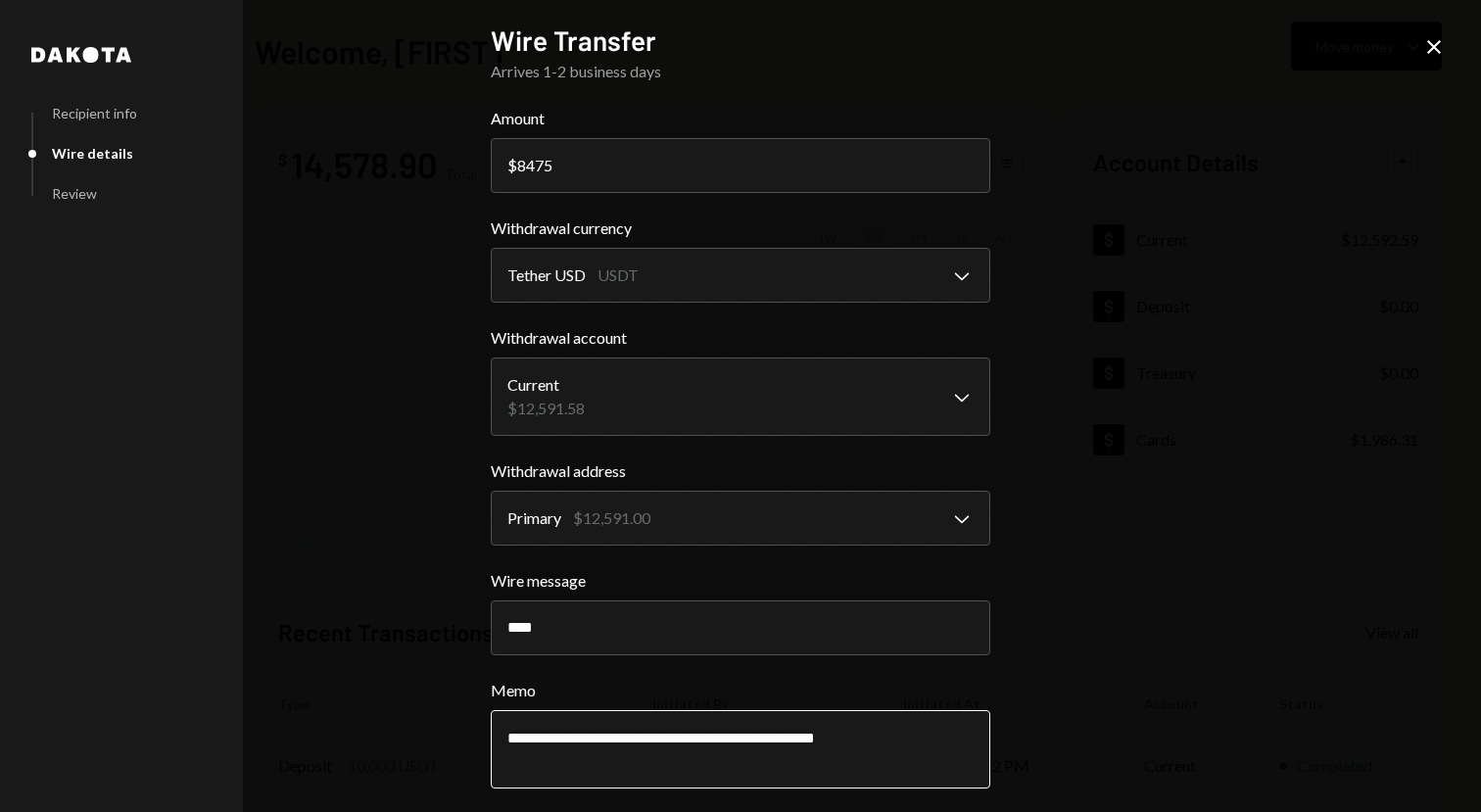 scroll, scrollTop: 76, scrollLeft: 0, axis: vertical 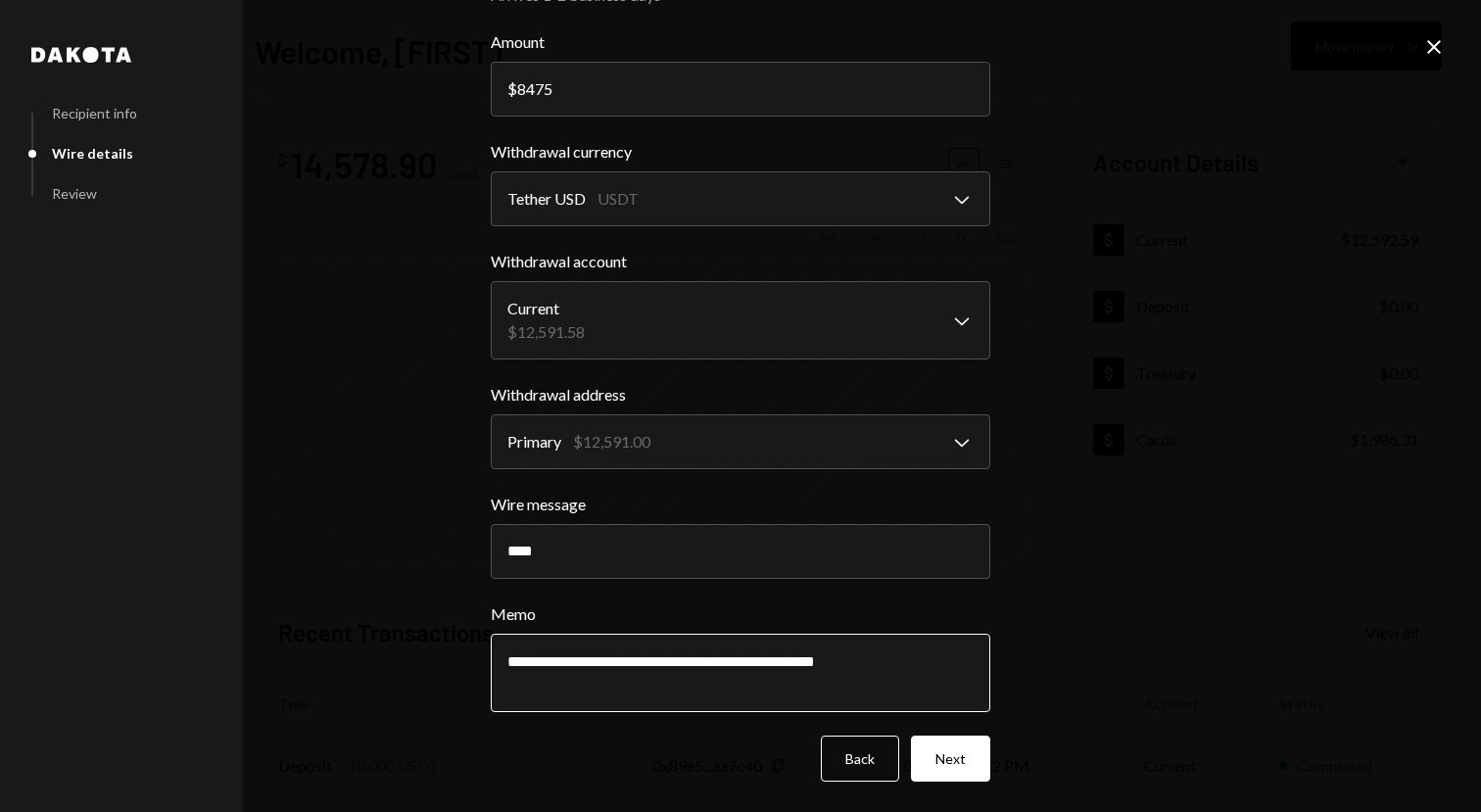 type on "**********" 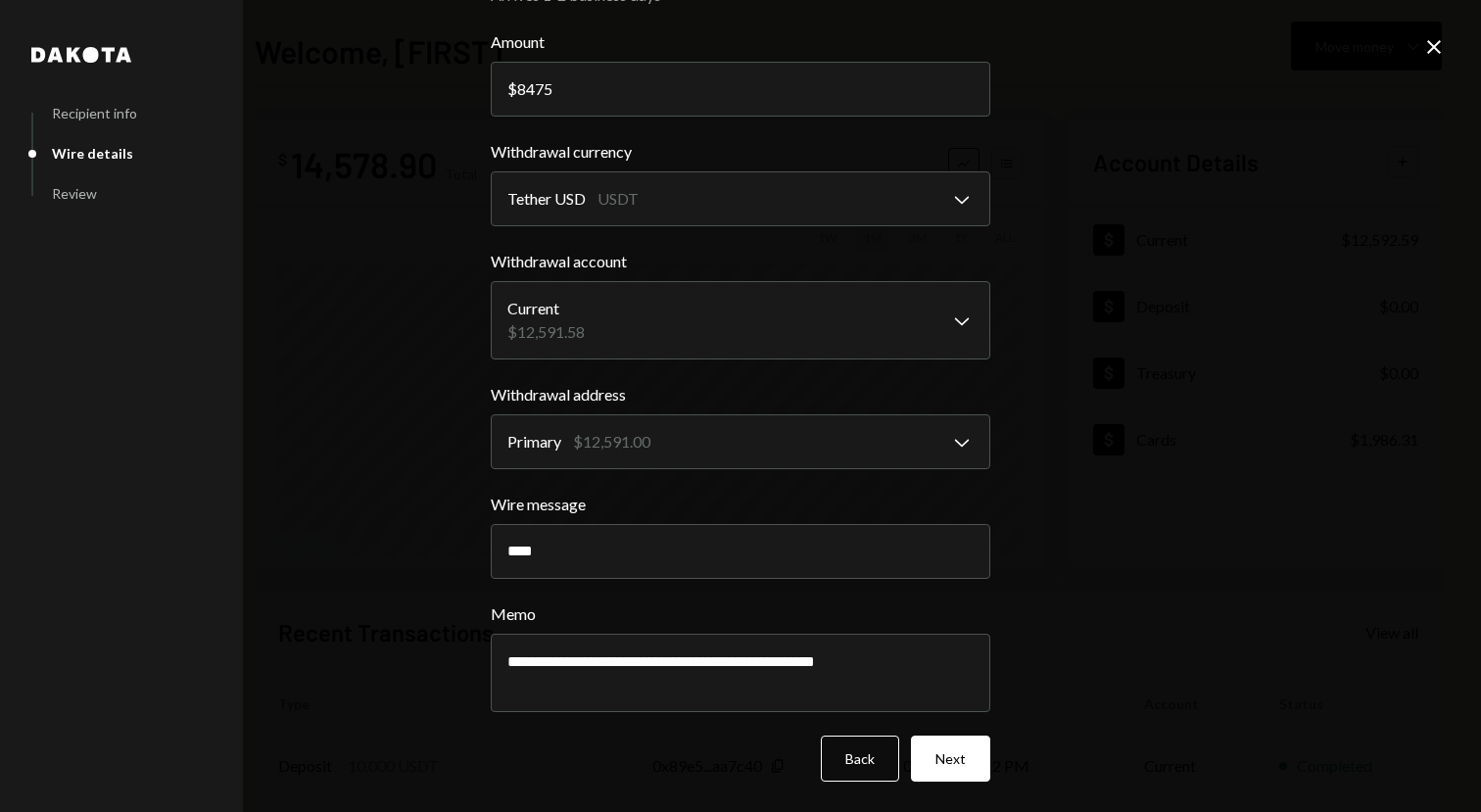 click on "**********" at bounding box center (740, 380) 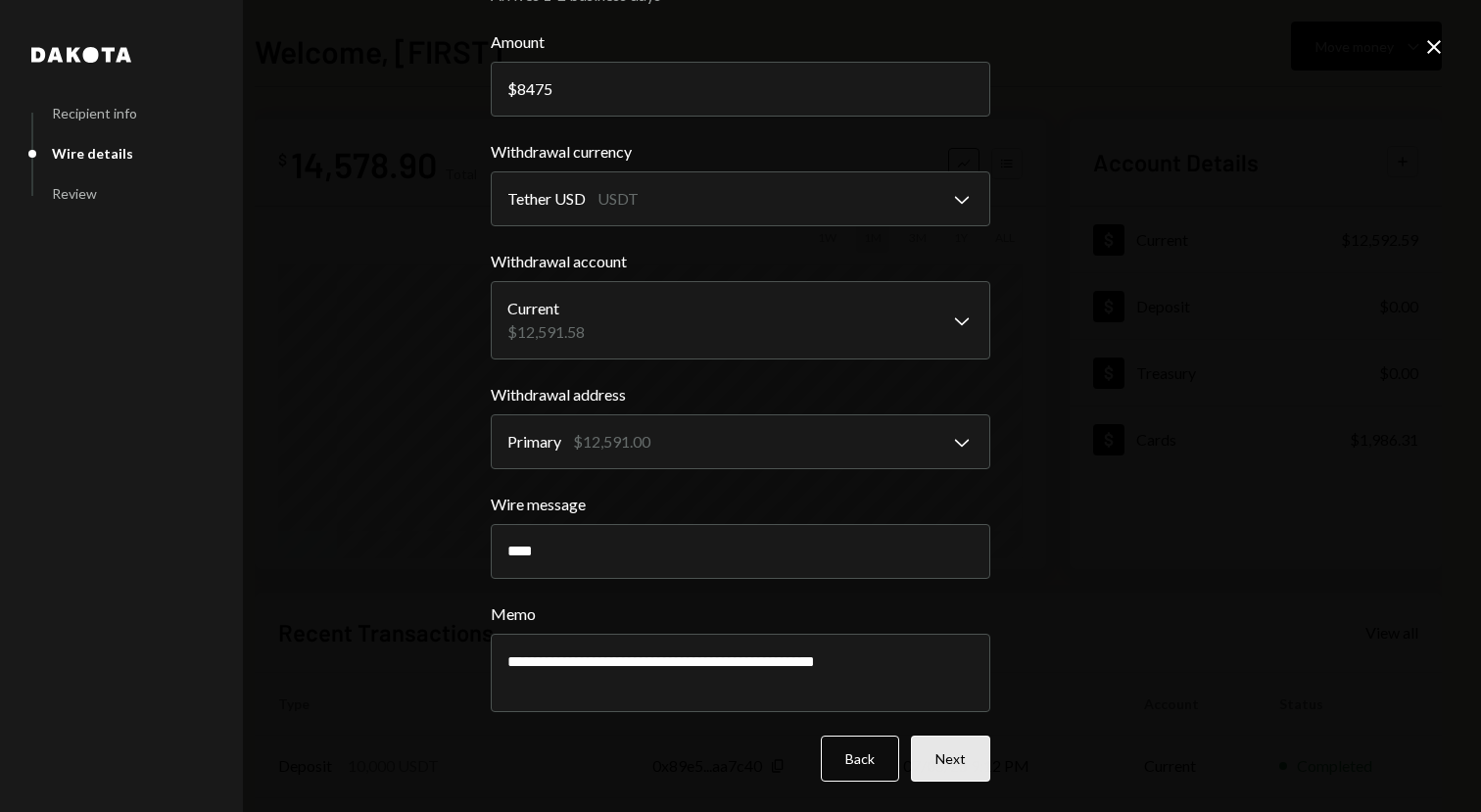 click on "Next" at bounding box center (950, 758) 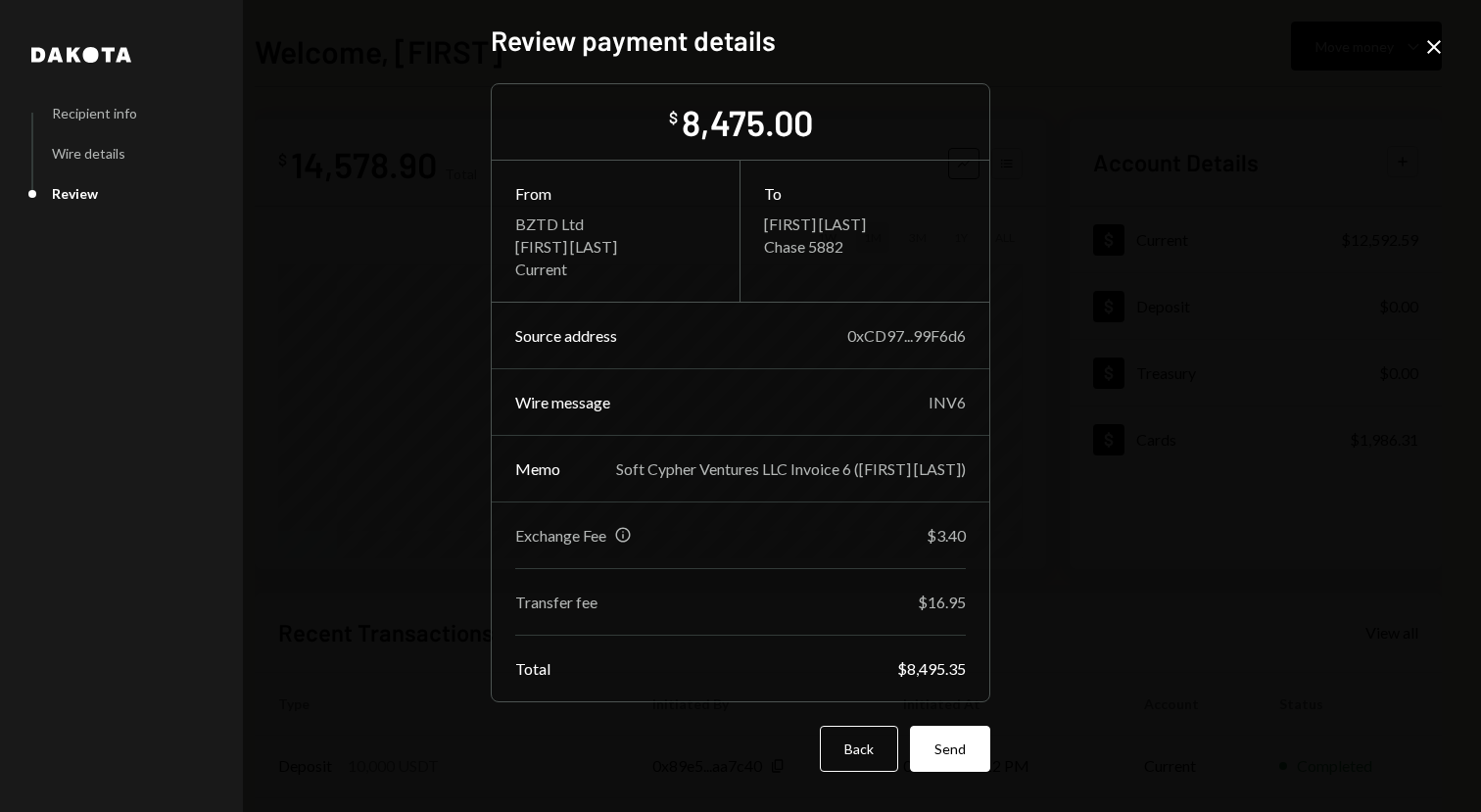 scroll, scrollTop: 0, scrollLeft: 0, axis: both 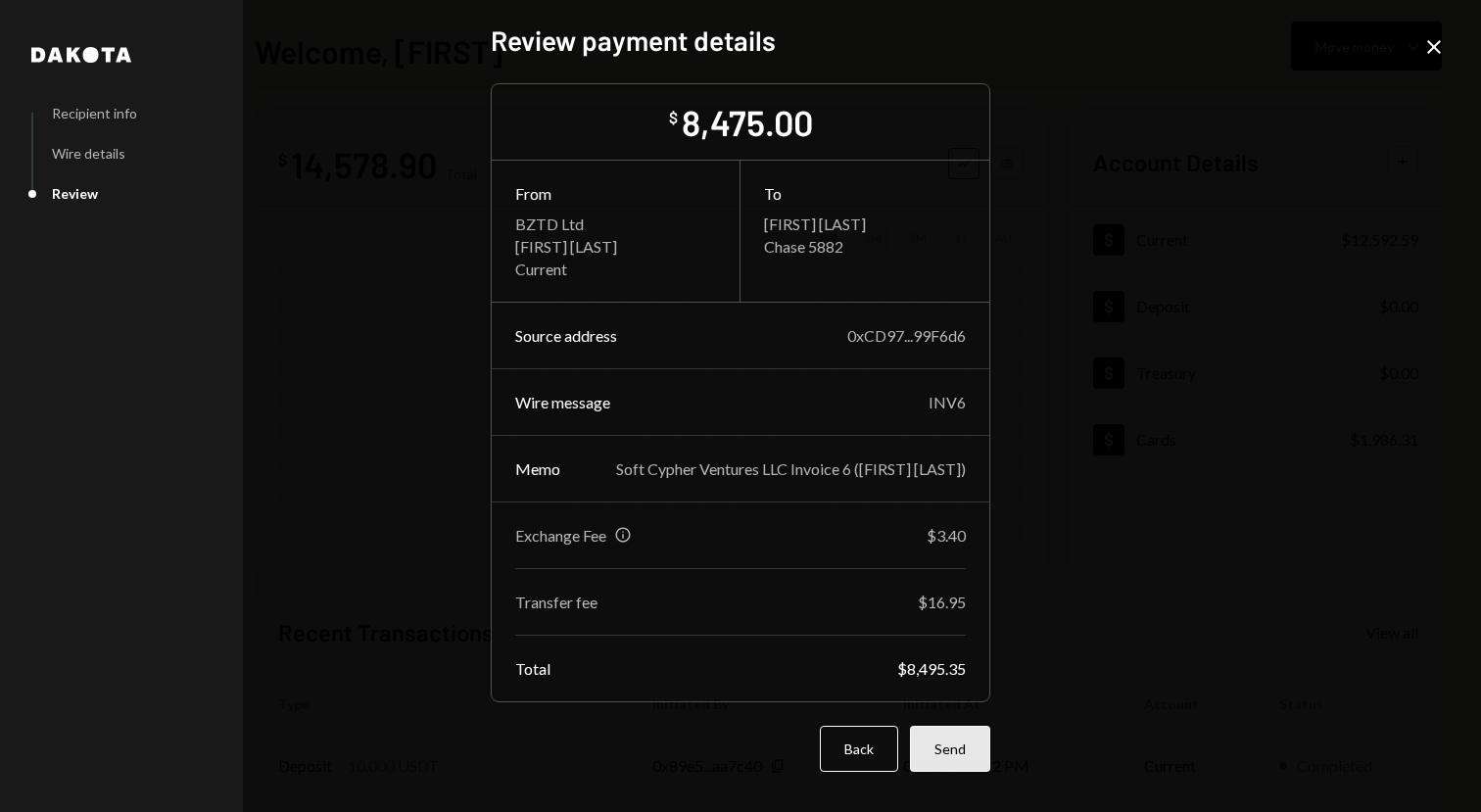 click on "Send" at bounding box center (950, 748) 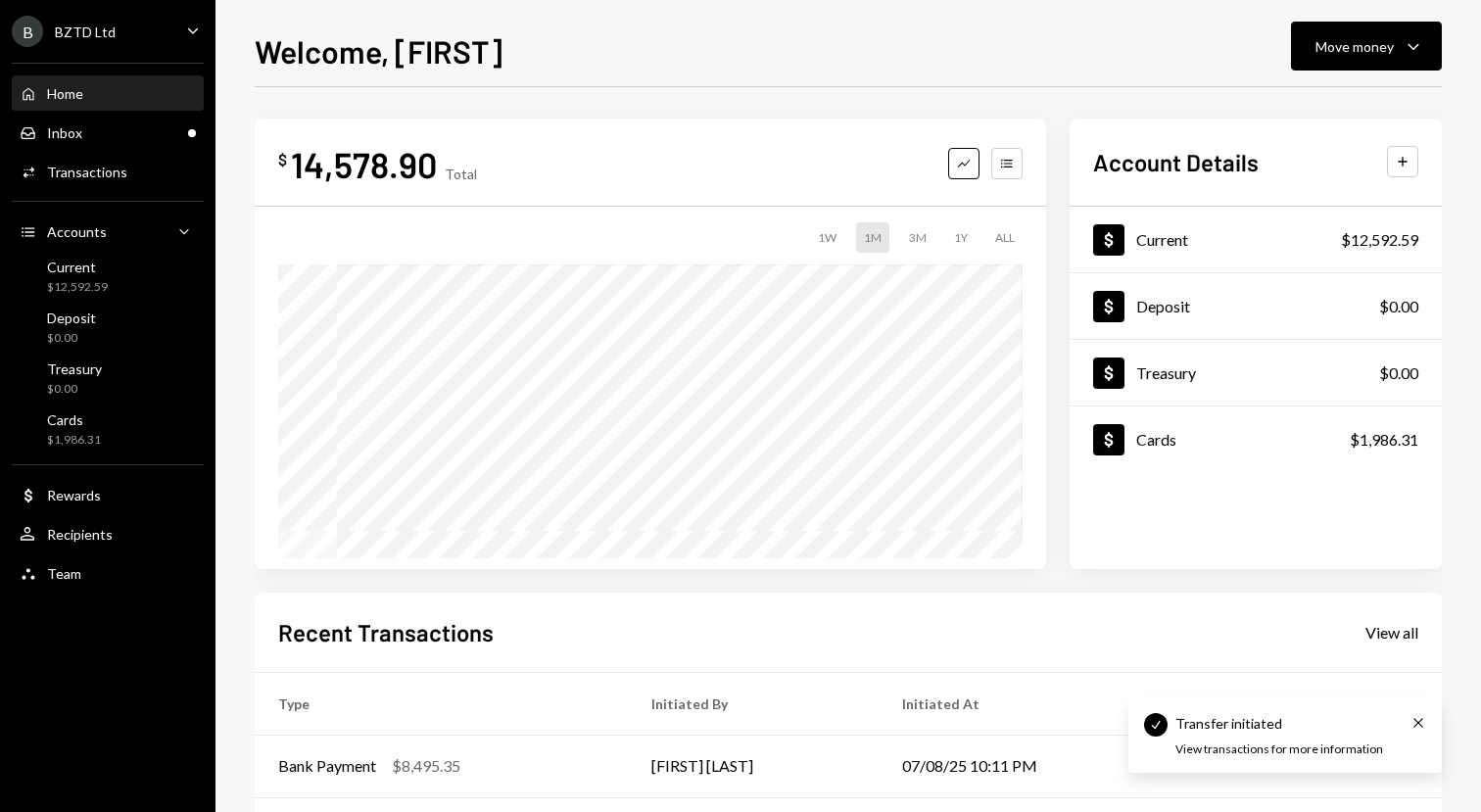 click on "View transactions for more information" at bounding box center (1279, 749) 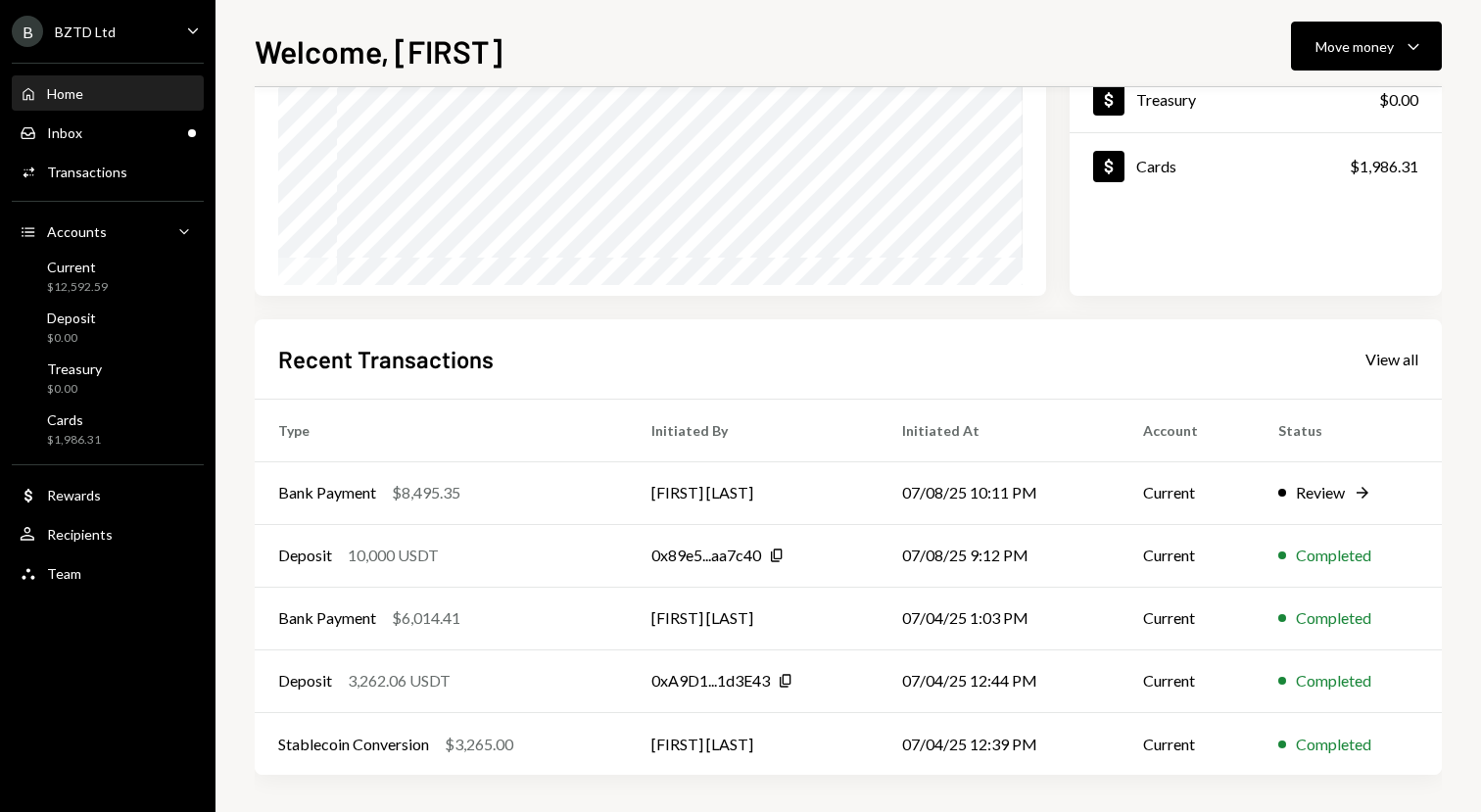 scroll, scrollTop: 275, scrollLeft: 0, axis: vertical 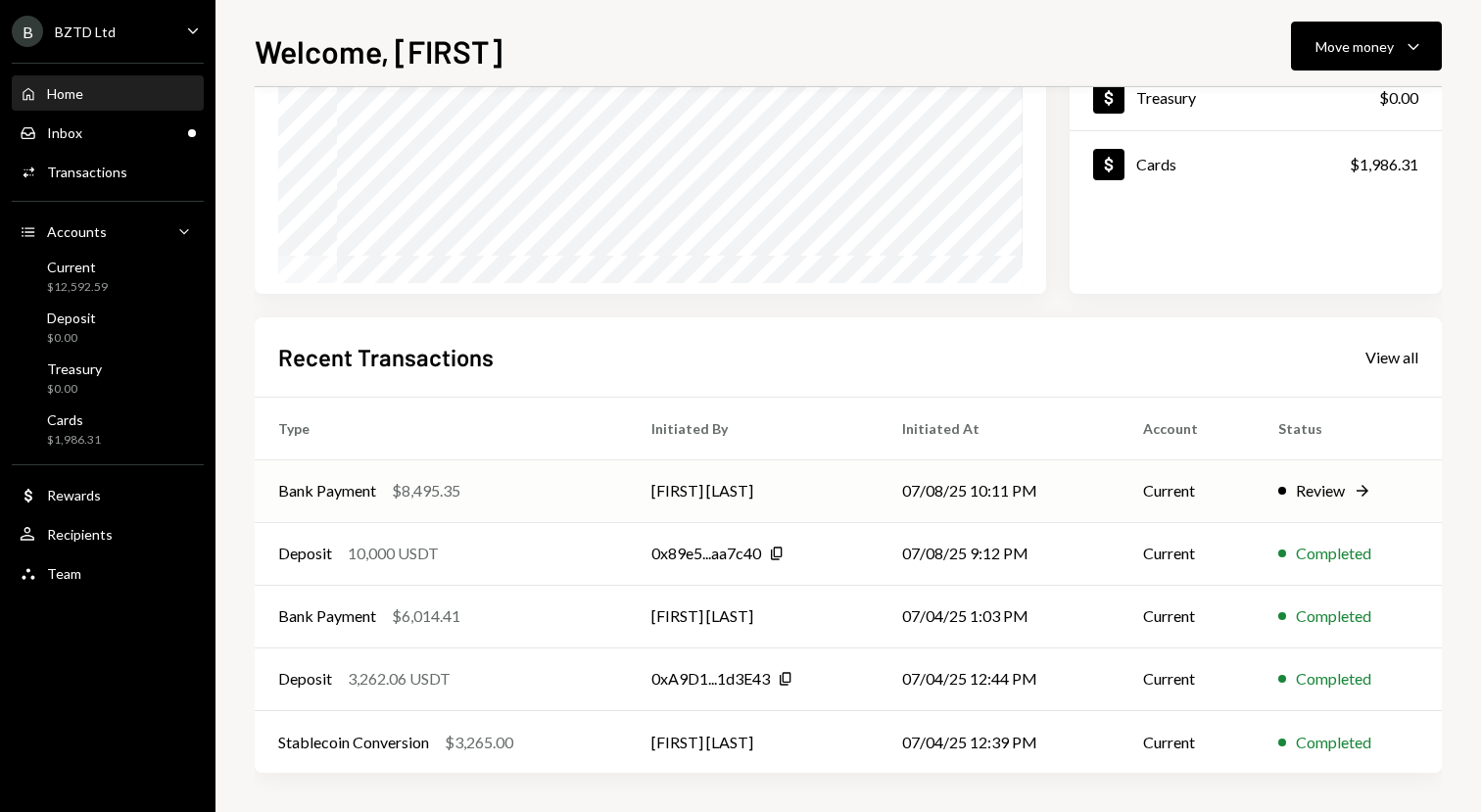click on "$8,495.35" at bounding box center [426, 491] 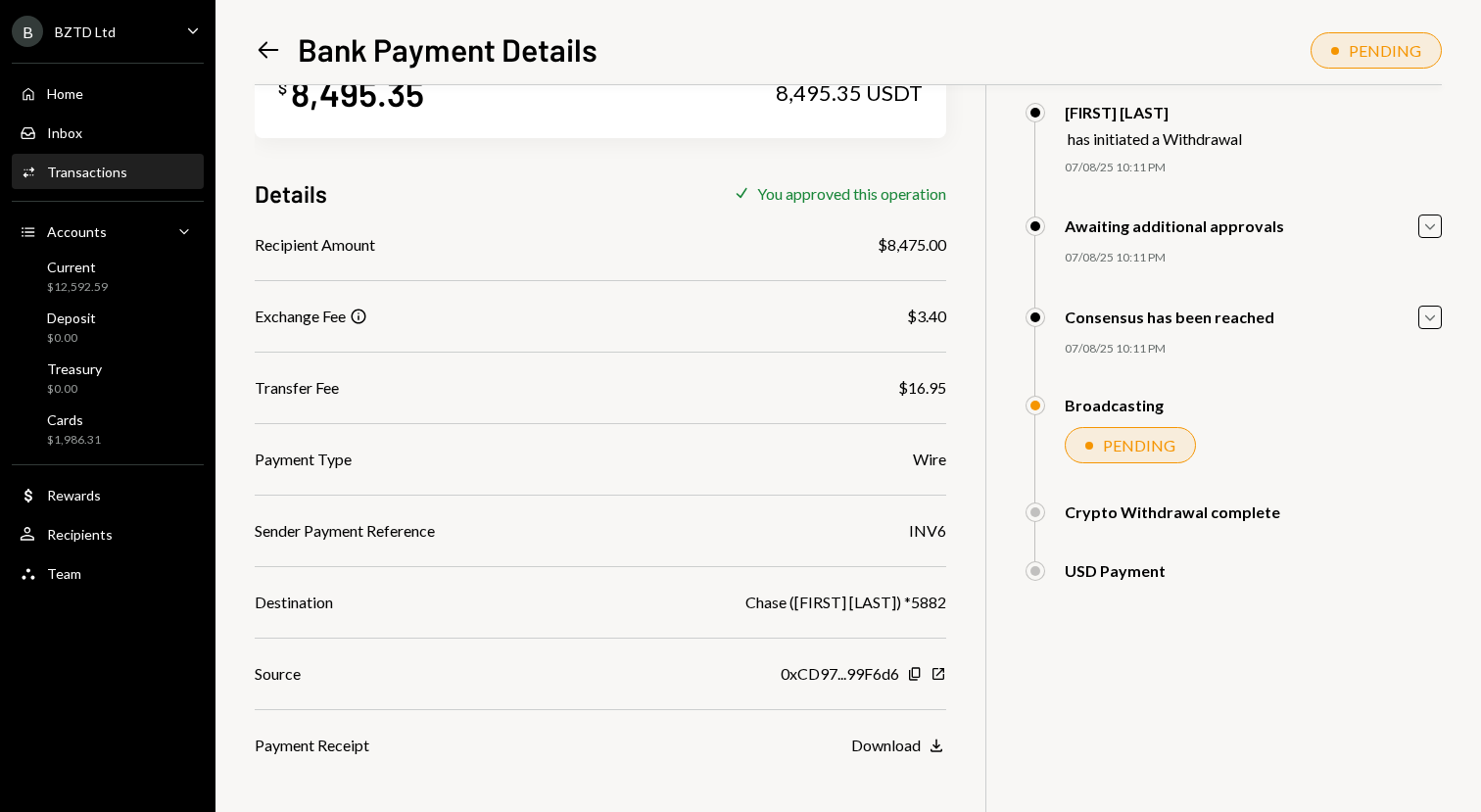 scroll, scrollTop: 85, scrollLeft: 0, axis: vertical 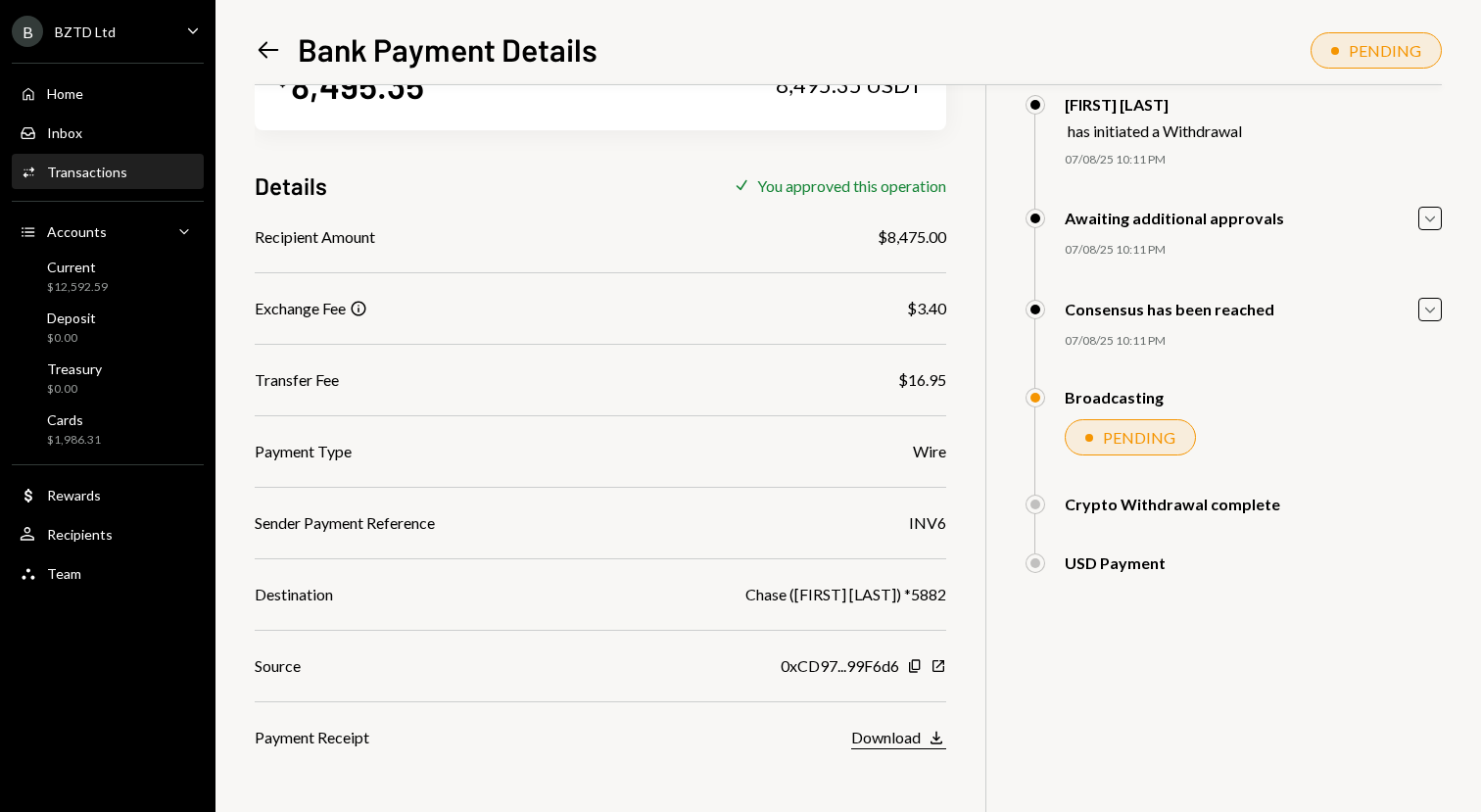 click on "Download" at bounding box center (936, 738) 